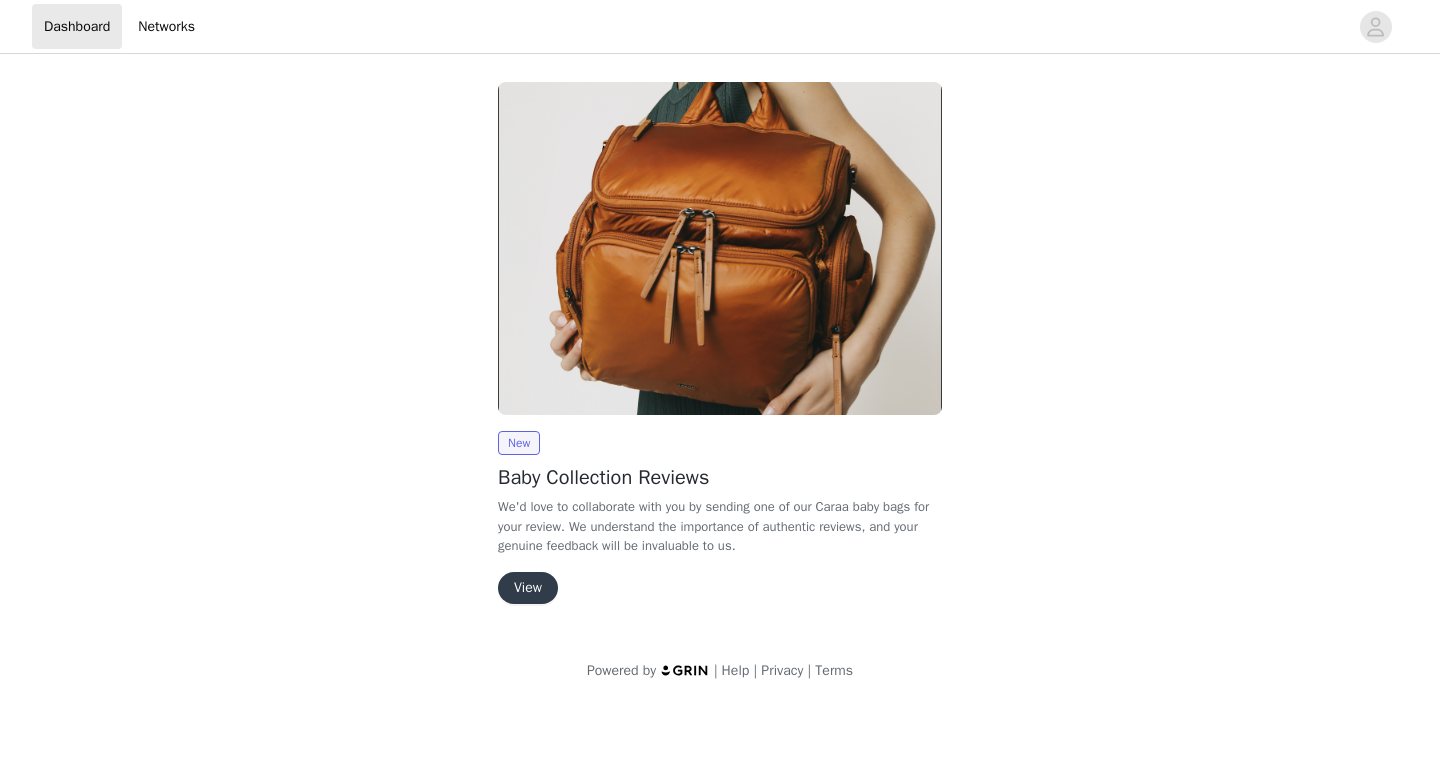 scroll, scrollTop: 0, scrollLeft: 0, axis: both 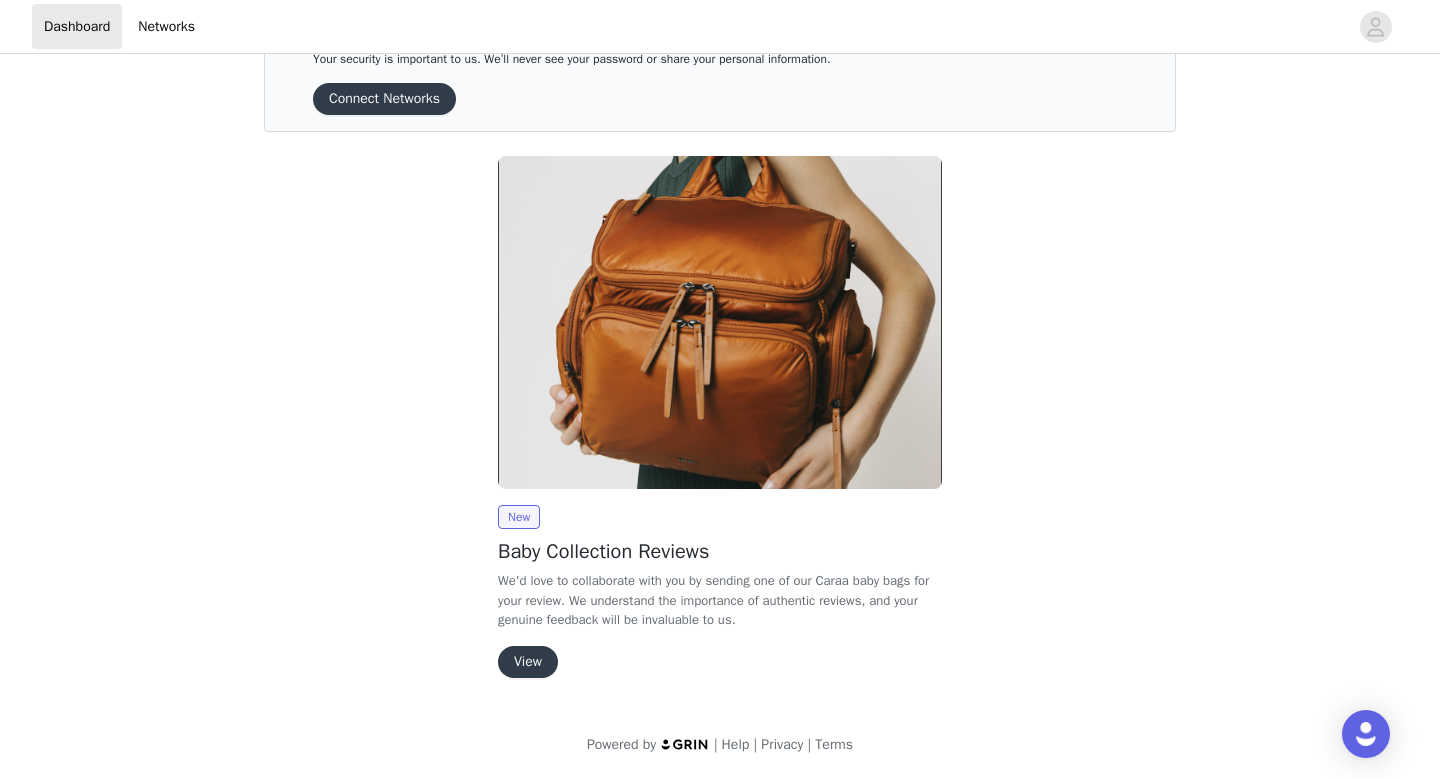 click on "View" at bounding box center (528, 662) 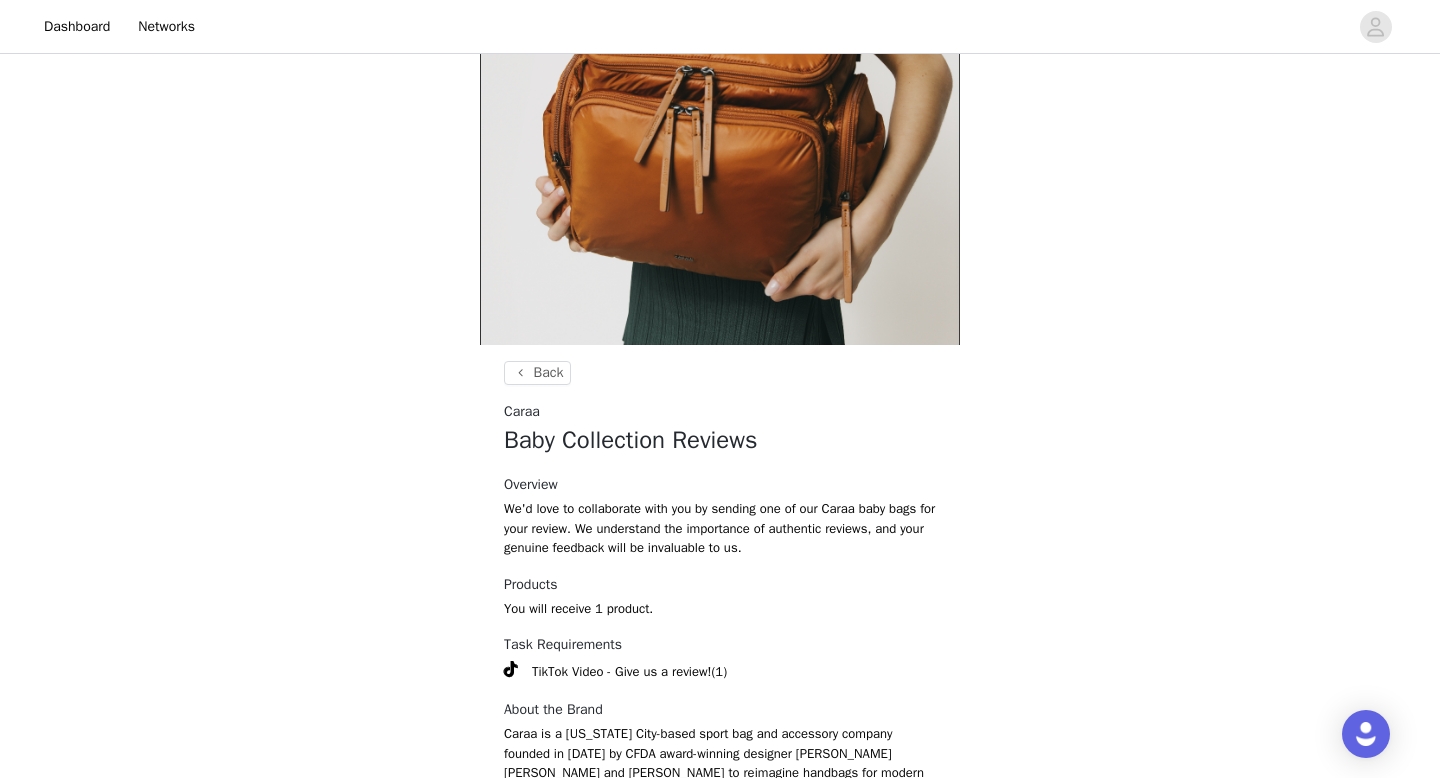 scroll, scrollTop: 365, scrollLeft: 0, axis: vertical 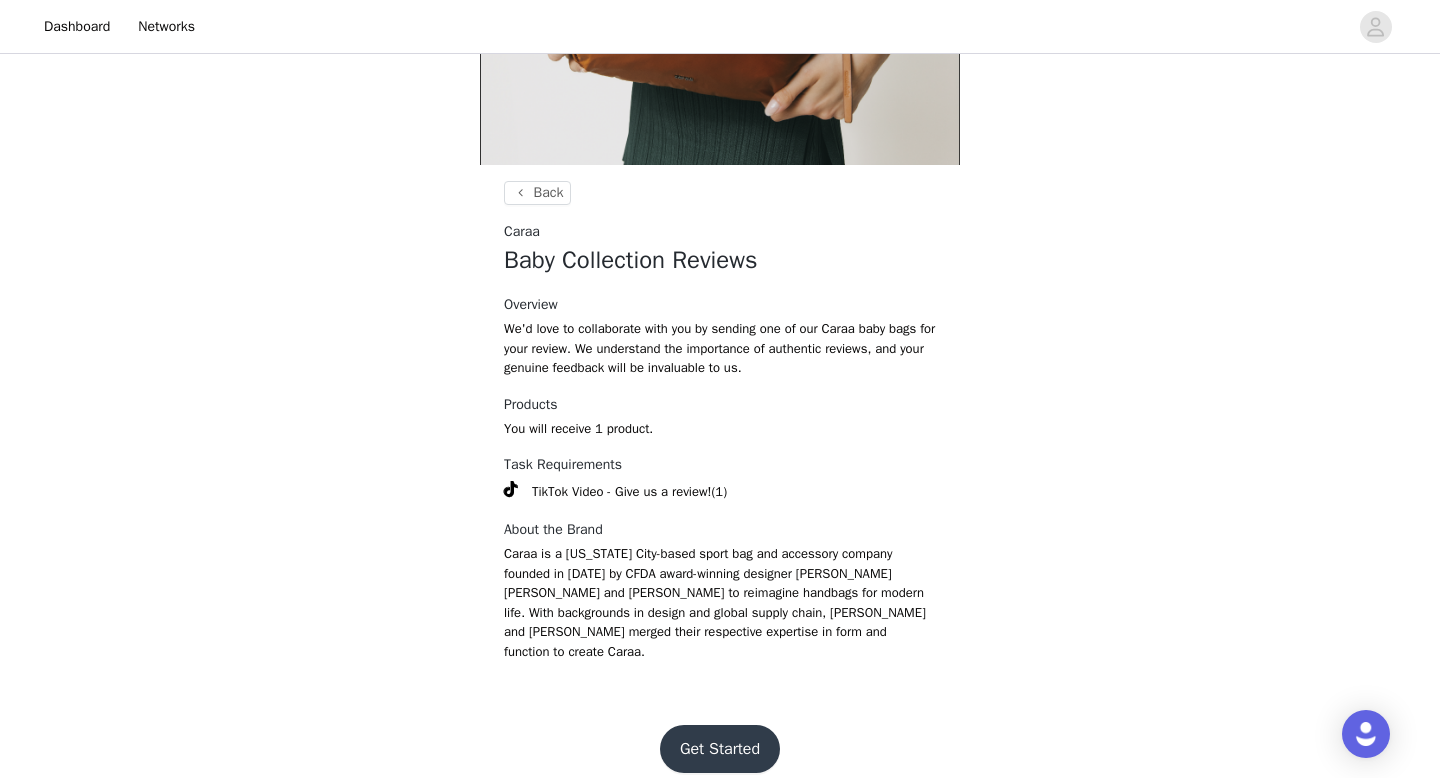 click on "Get Started" at bounding box center [720, 749] 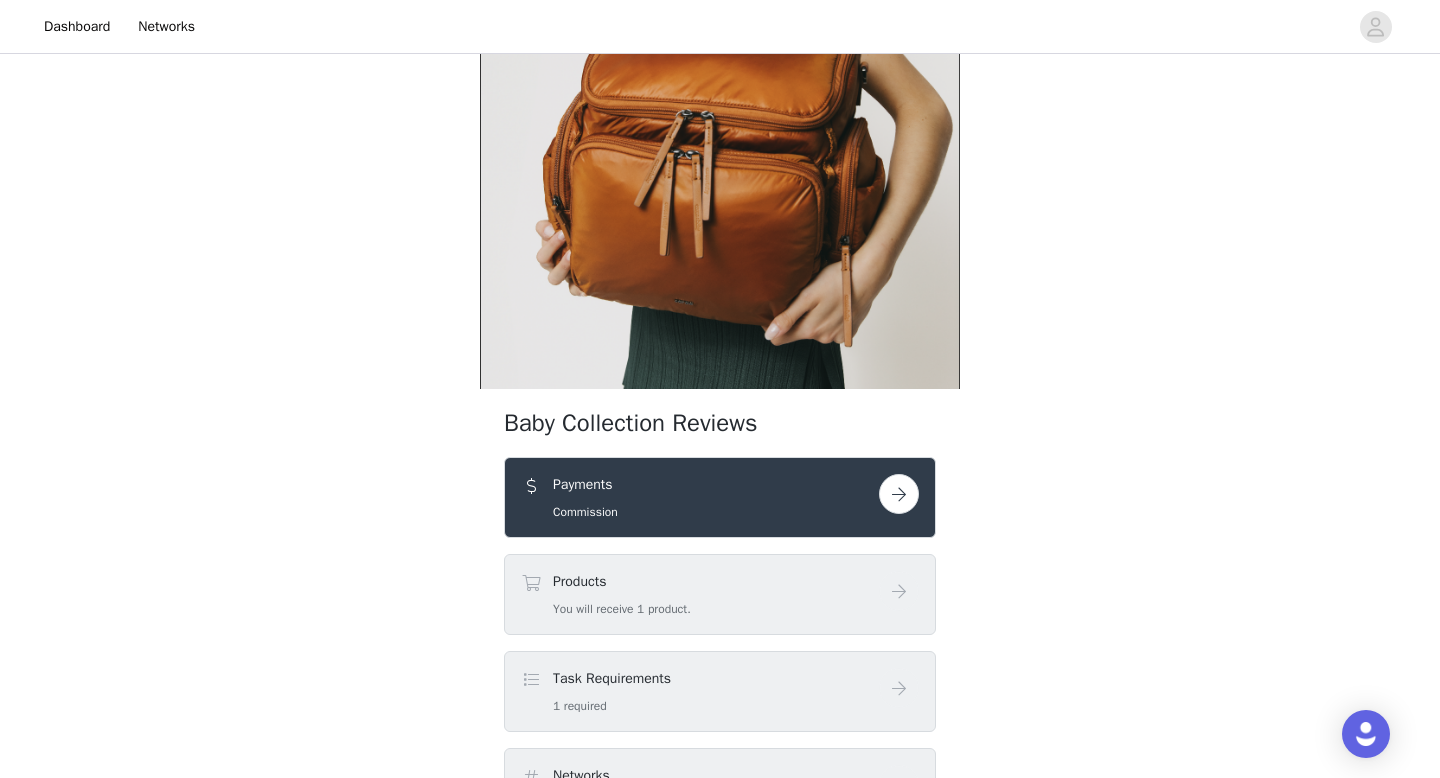 scroll, scrollTop: 420, scrollLeft: 0, axis: vertical 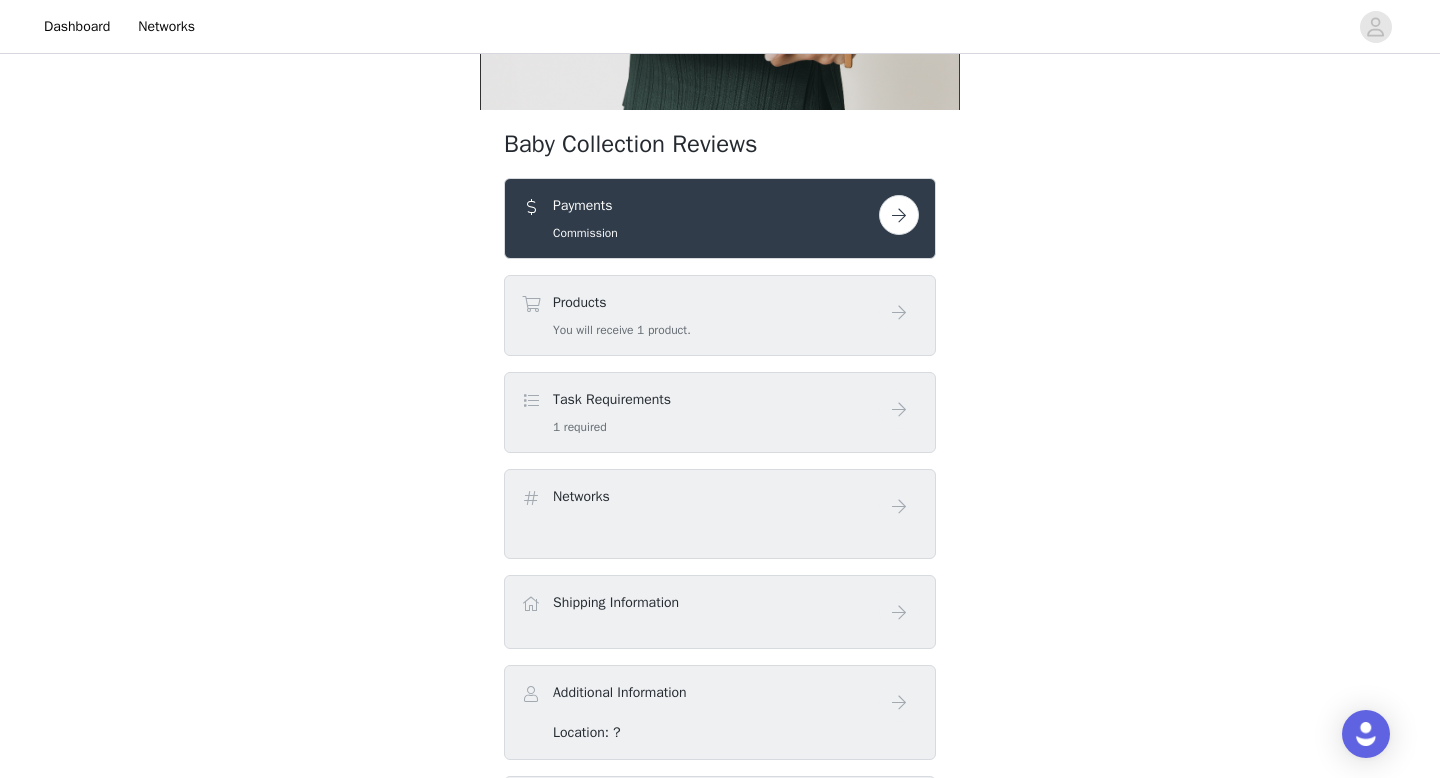 click at bounding box center [899, 215] 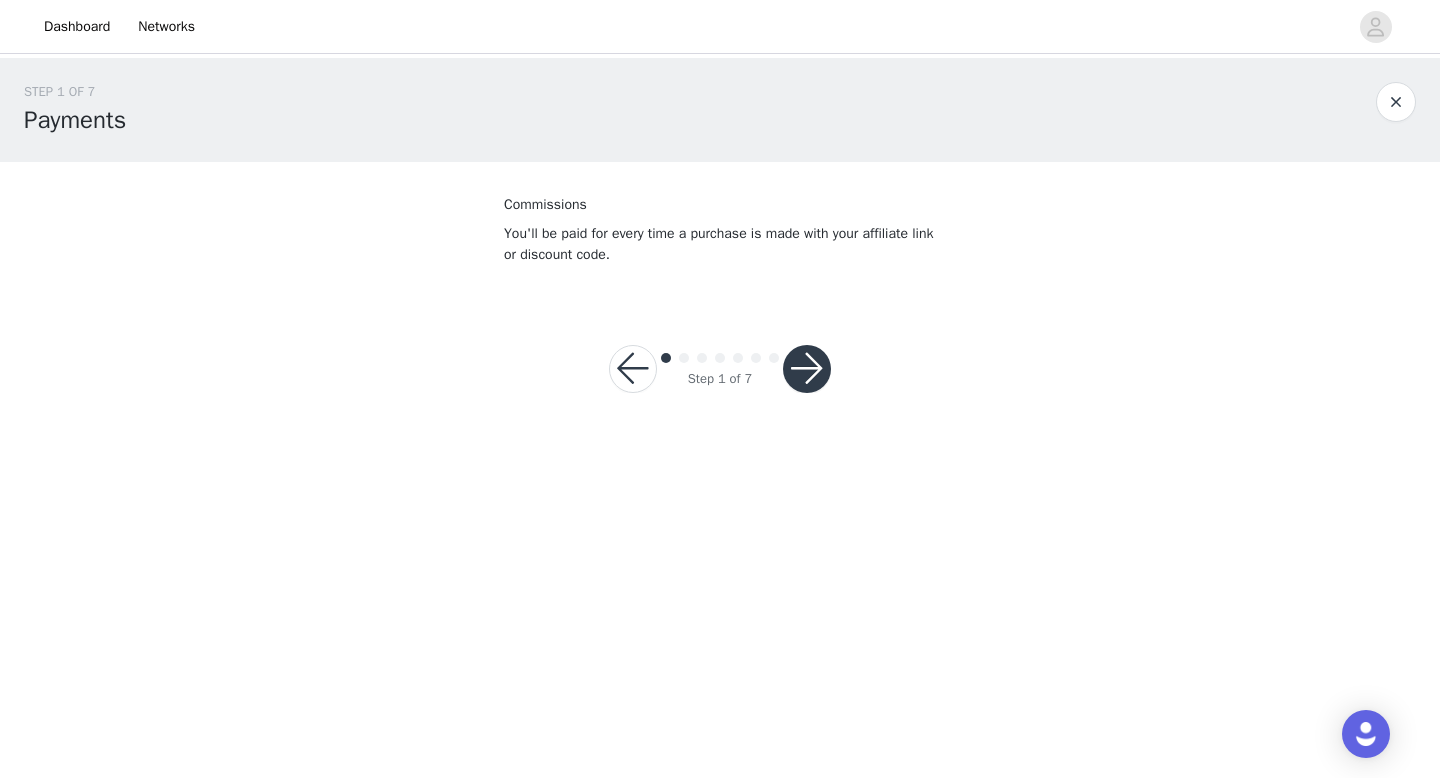 click at bounding box center (807, 369) 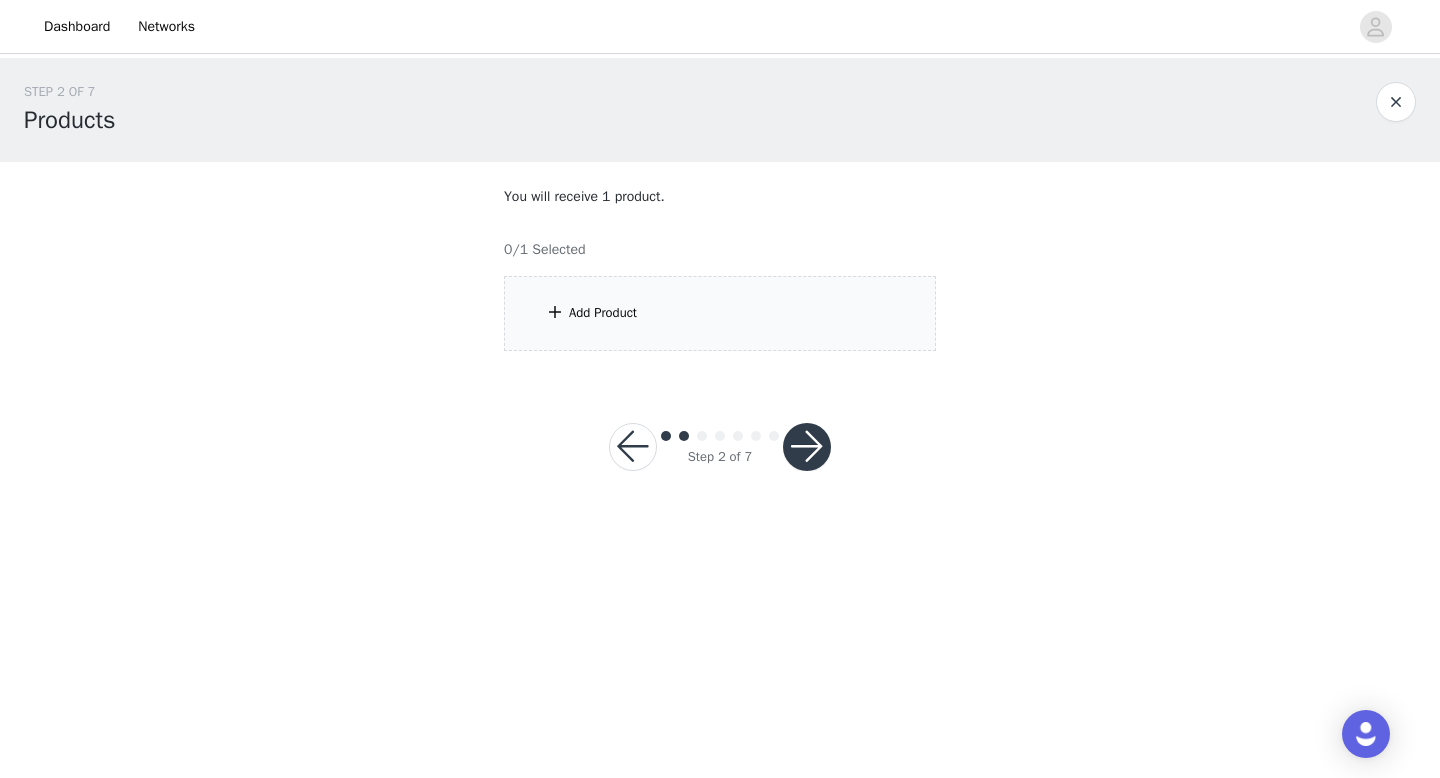 click on "Add Product" at bounding box center (720, 313) 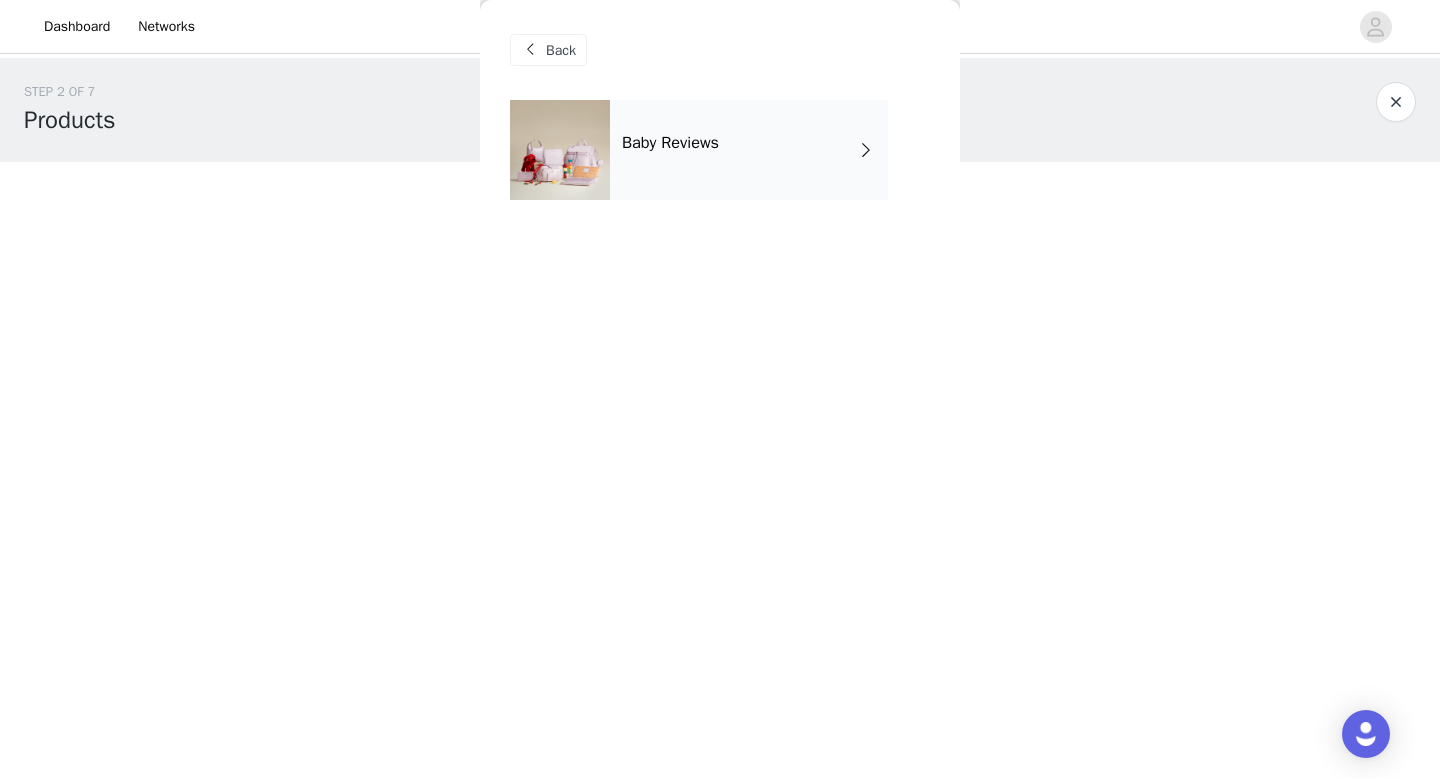 click on "Baby Reviews" at bounding box center [749, 150] 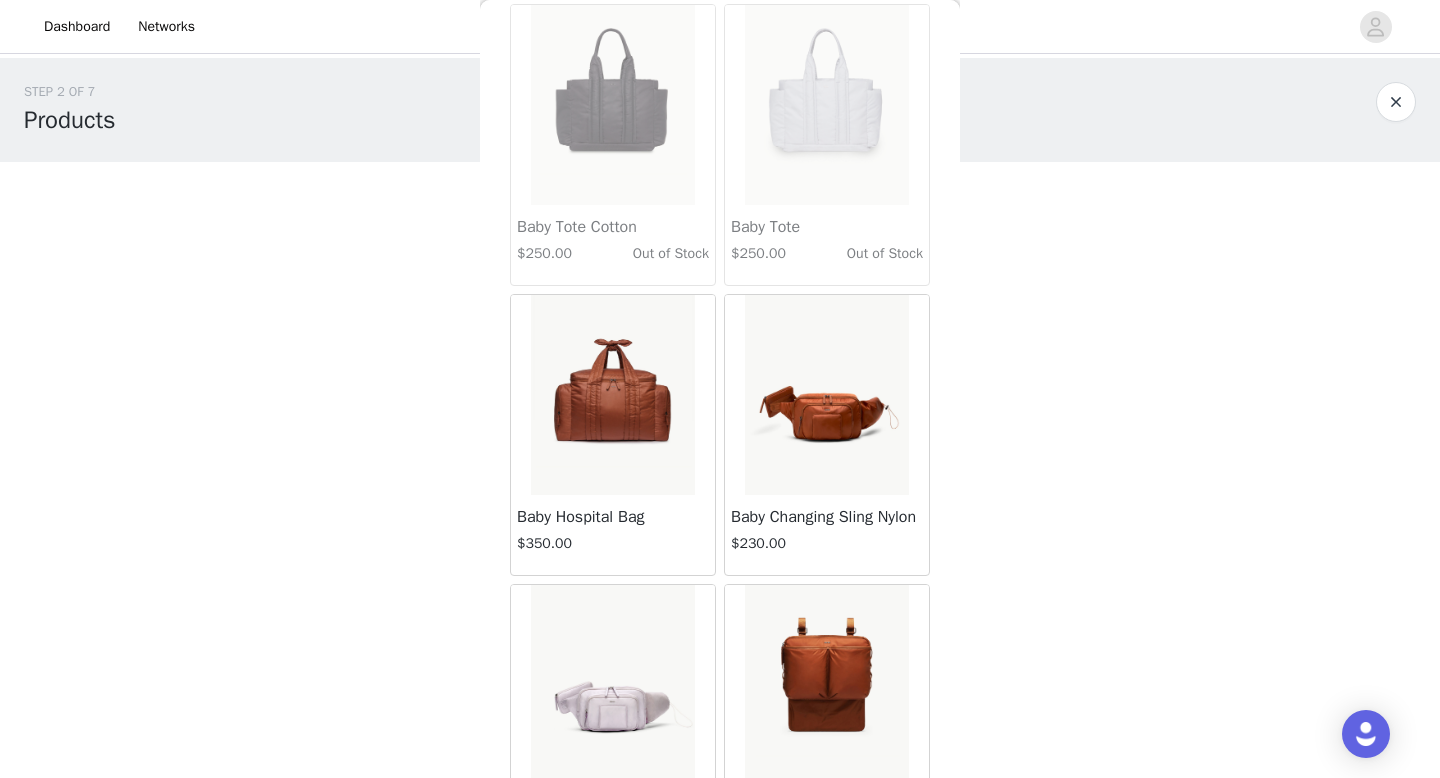 scroll, scrollTop: 393, scrollLeft: 0, axis: vertical 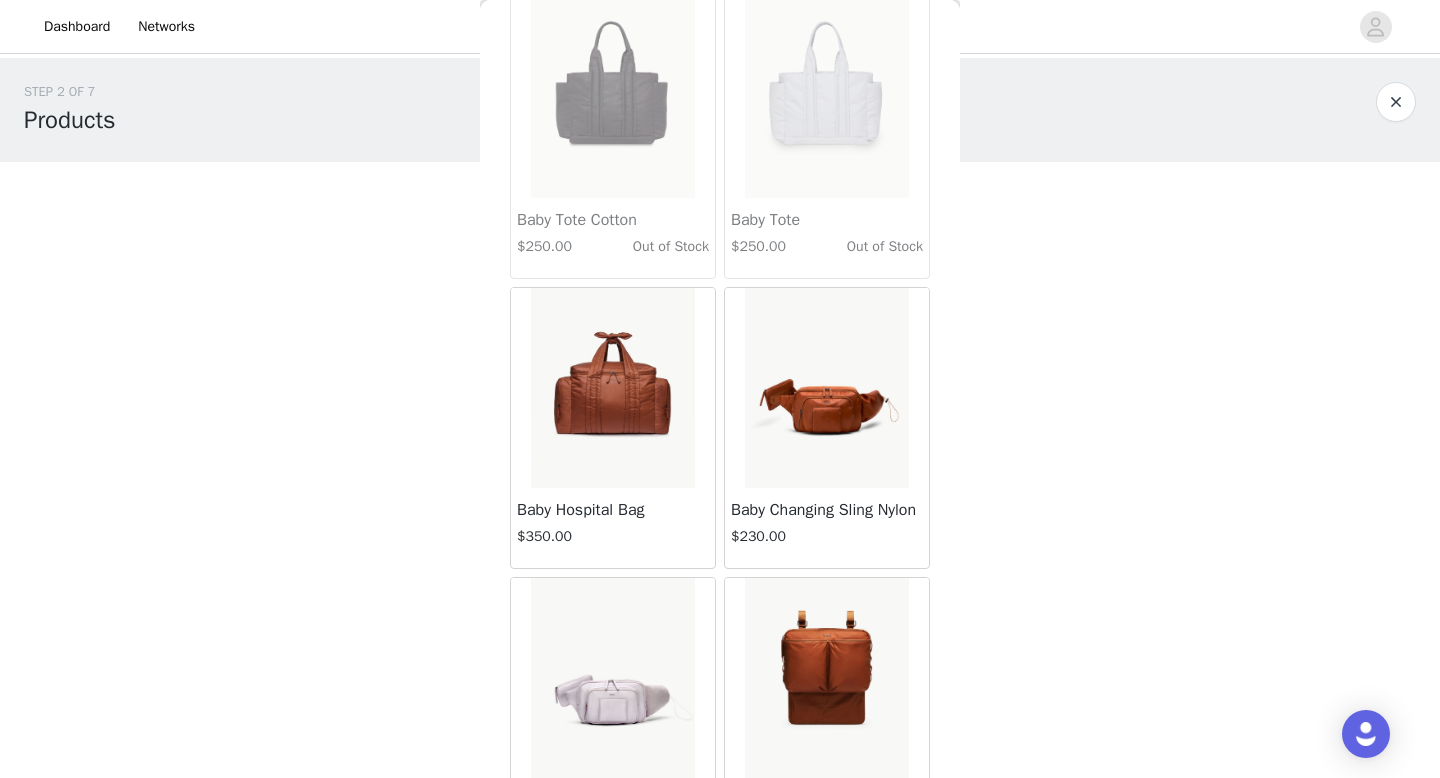click at bounding box center [613, 388] 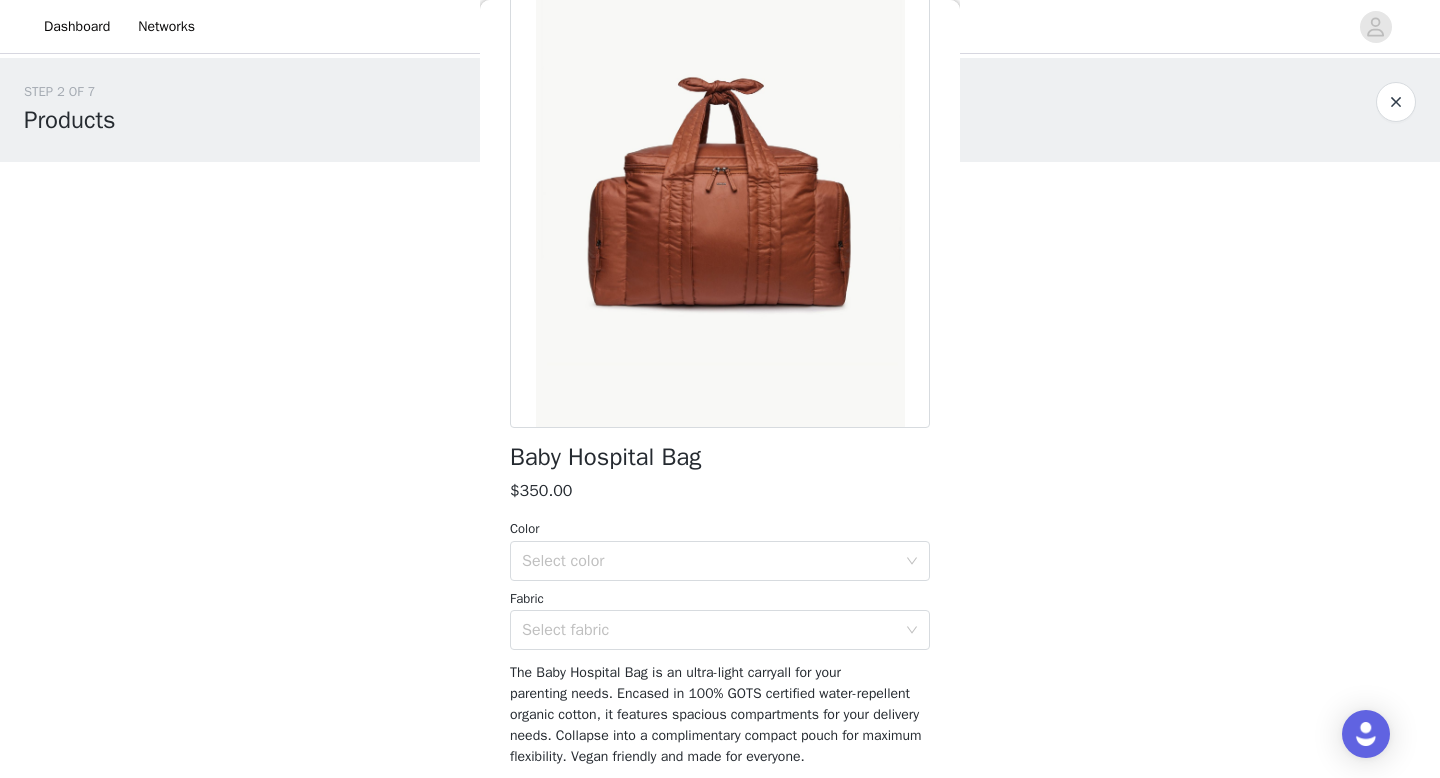 scroll, scrollTop: 214, scrollLeft: 0, axis: vertical 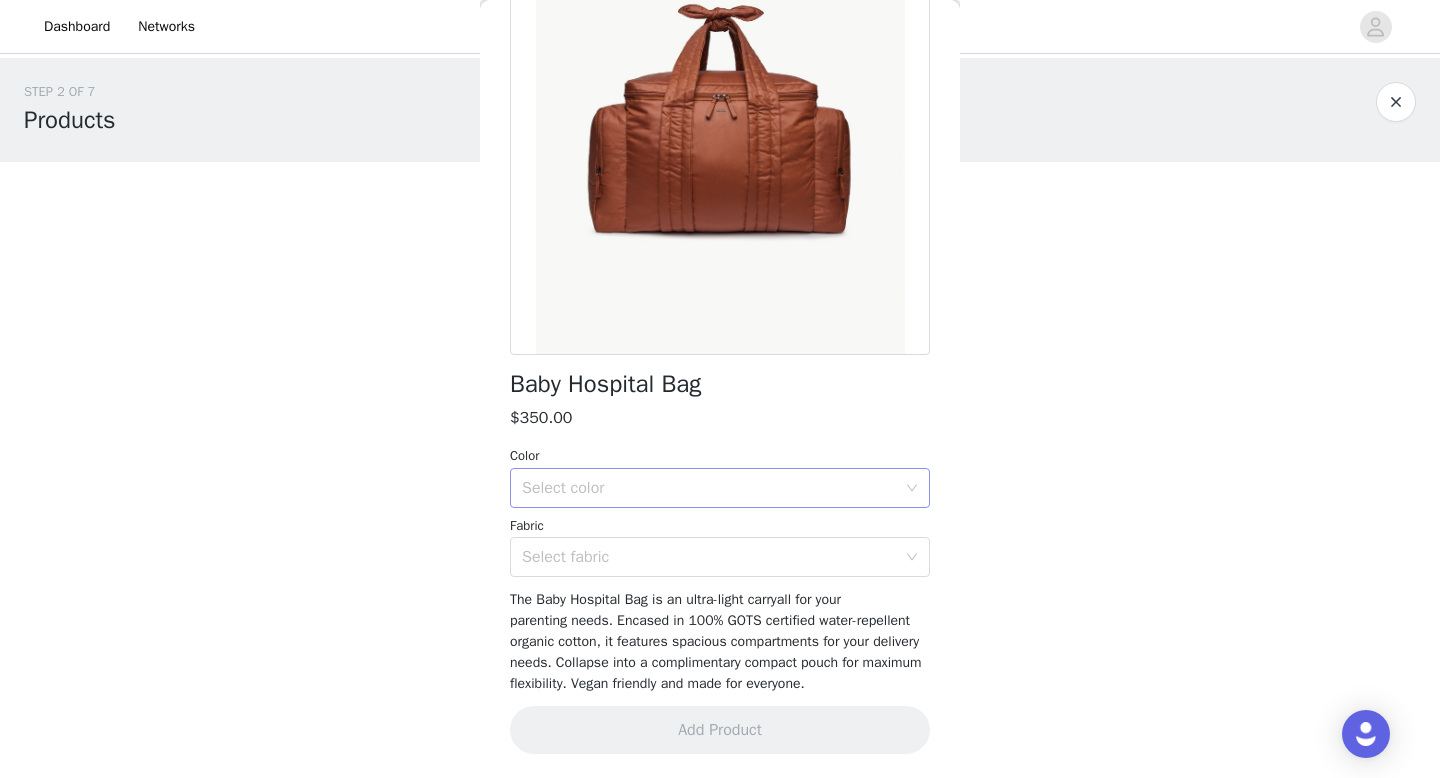click on "Select color" at bounding box center [709, 488] 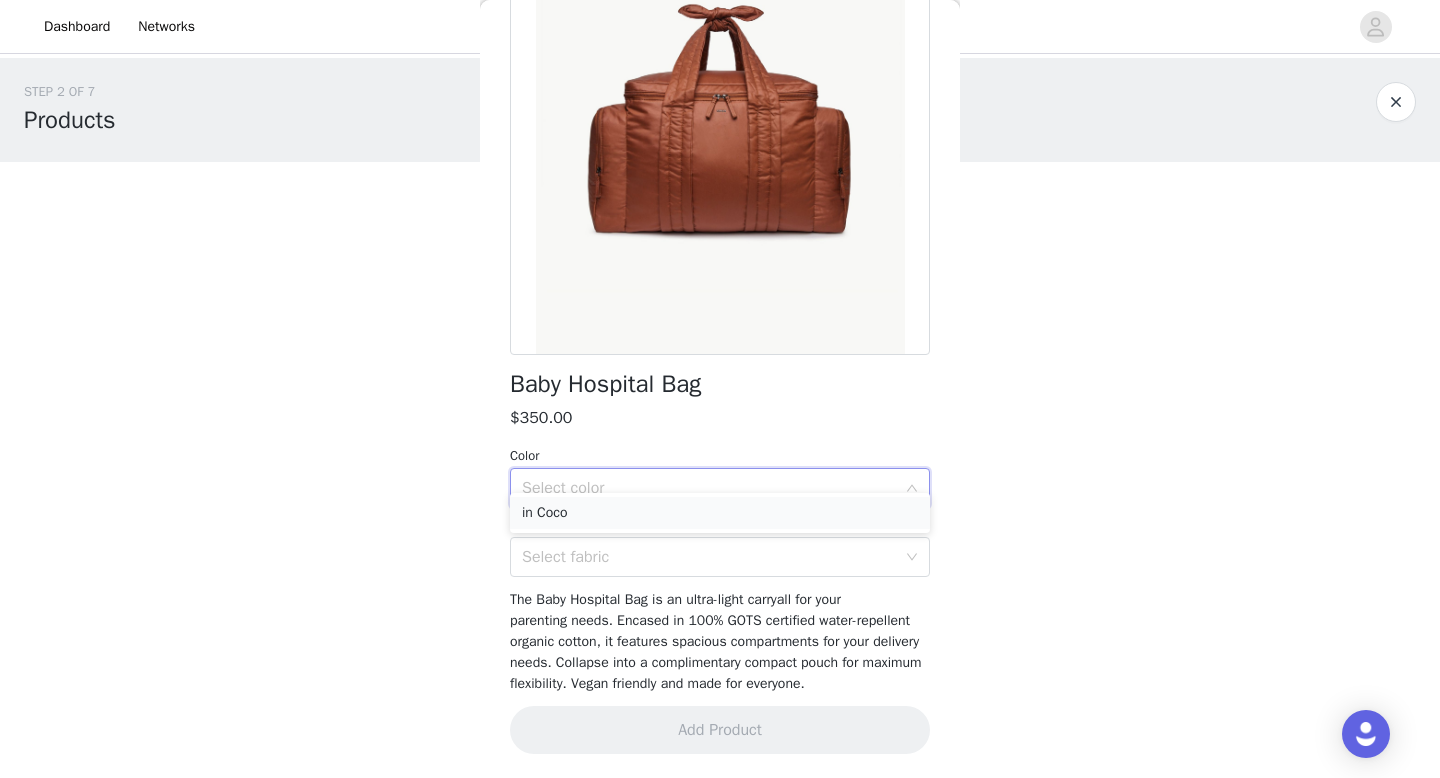 click on "in Coco" at bounding box center [720, 513] 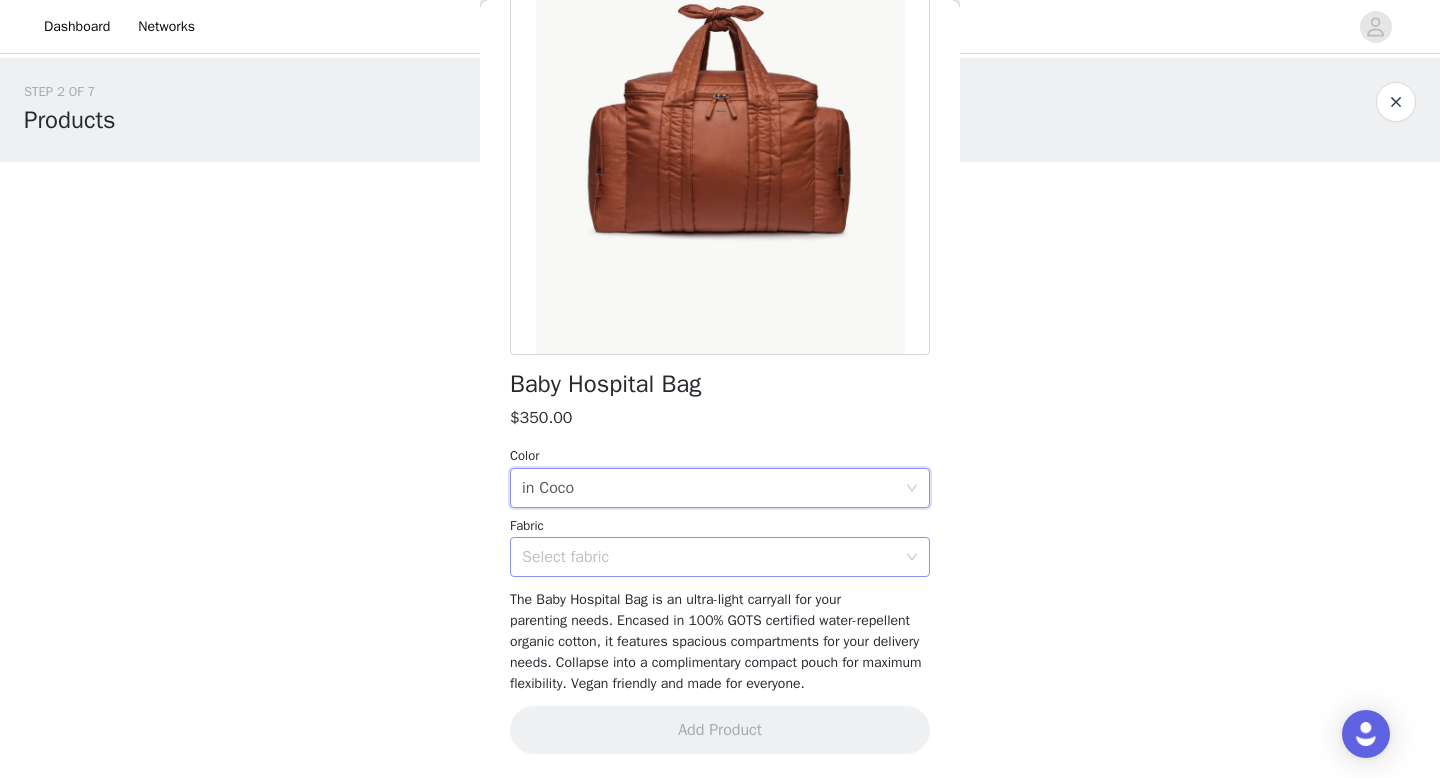 click on "Select fabric" at bounding box center (709, 557) 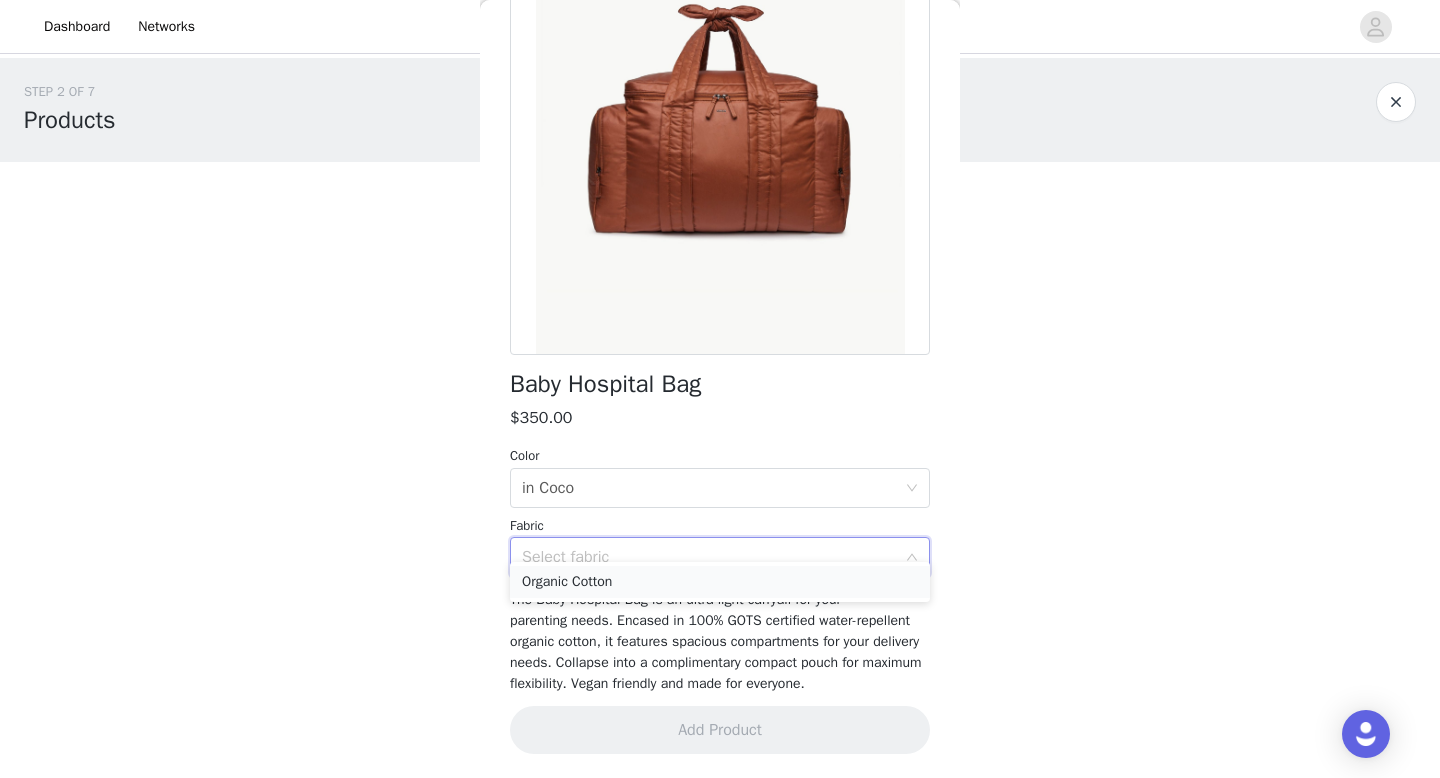 click on "Organic Cotton" at bounding box center [720, 582] 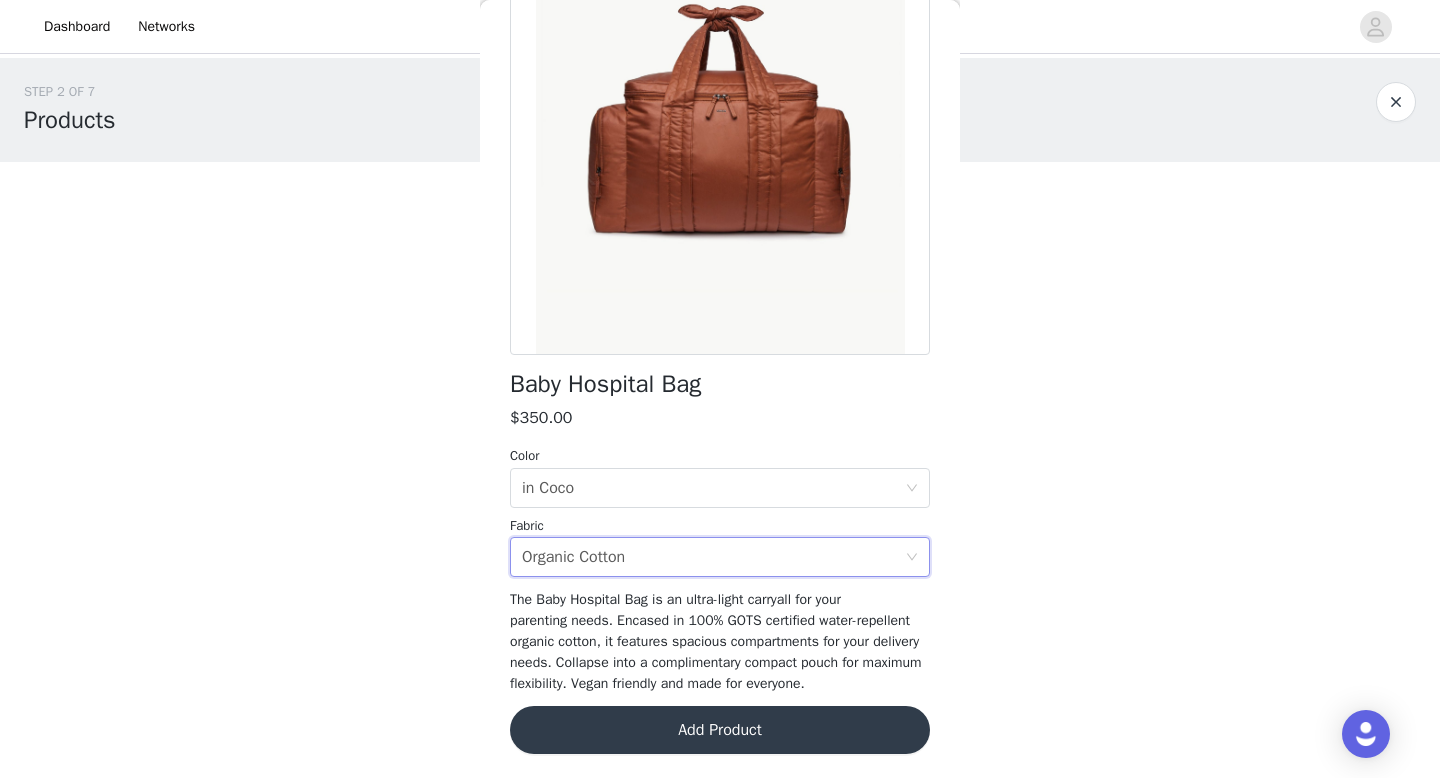 click on "Add Product" at bounding box center (720, 730) 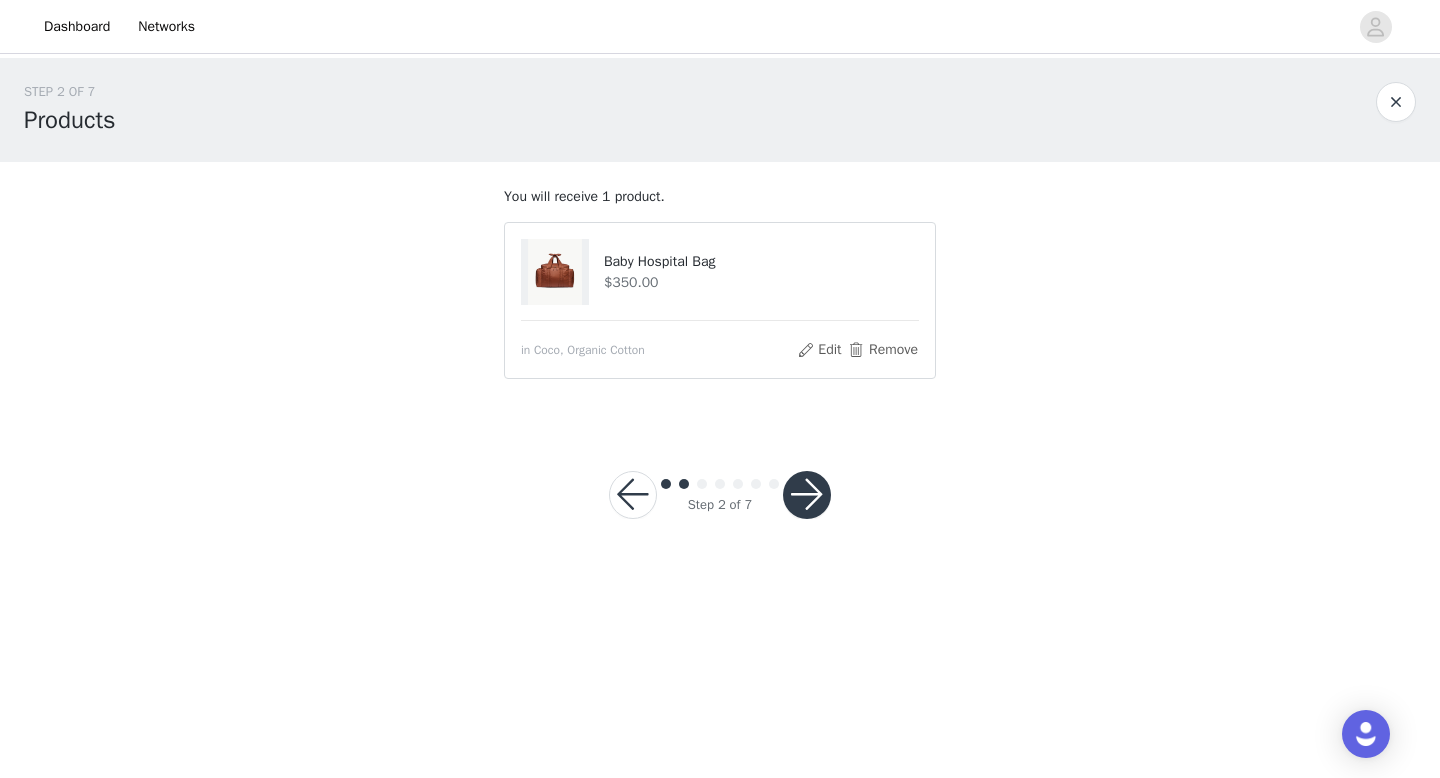 click at bounding box center [807, 495] 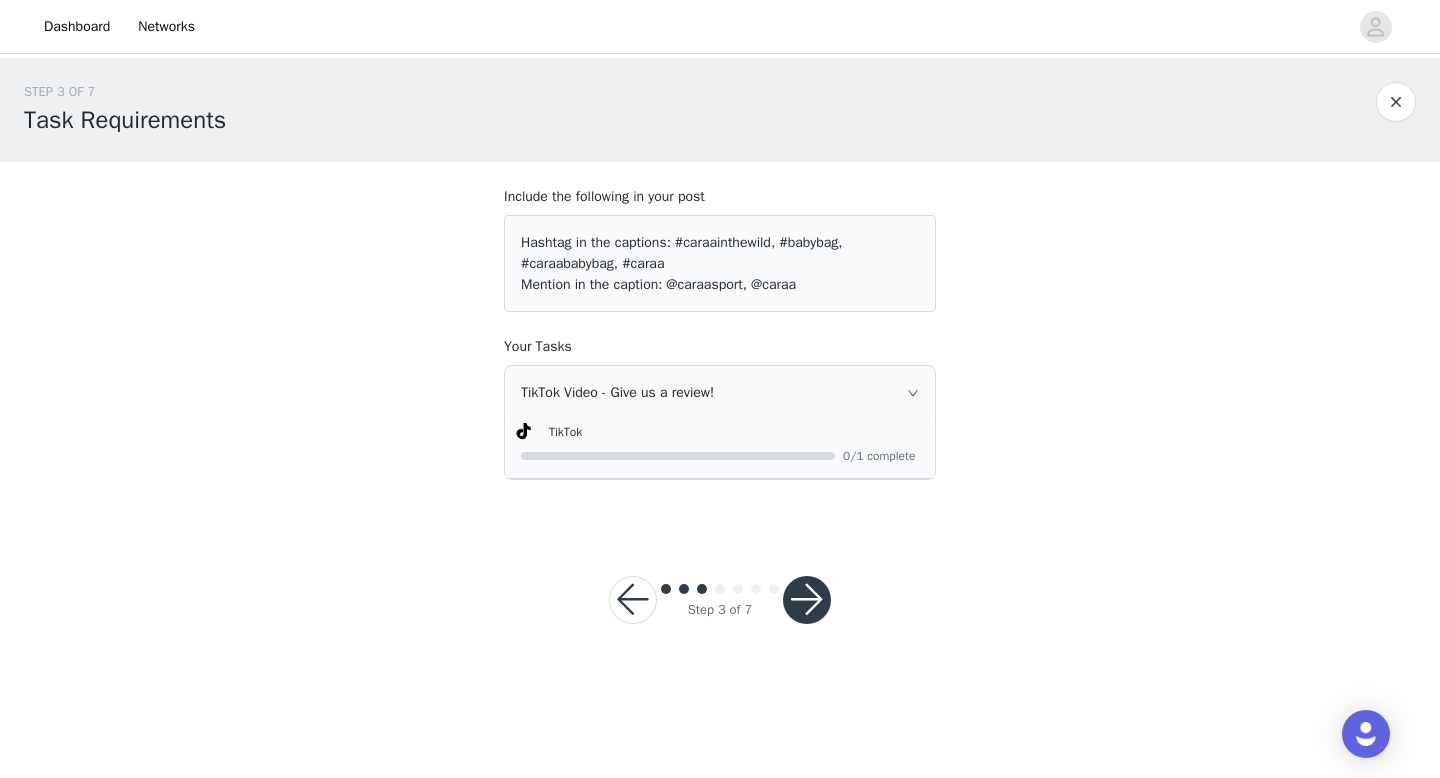 click at bounding box center (807, 600) 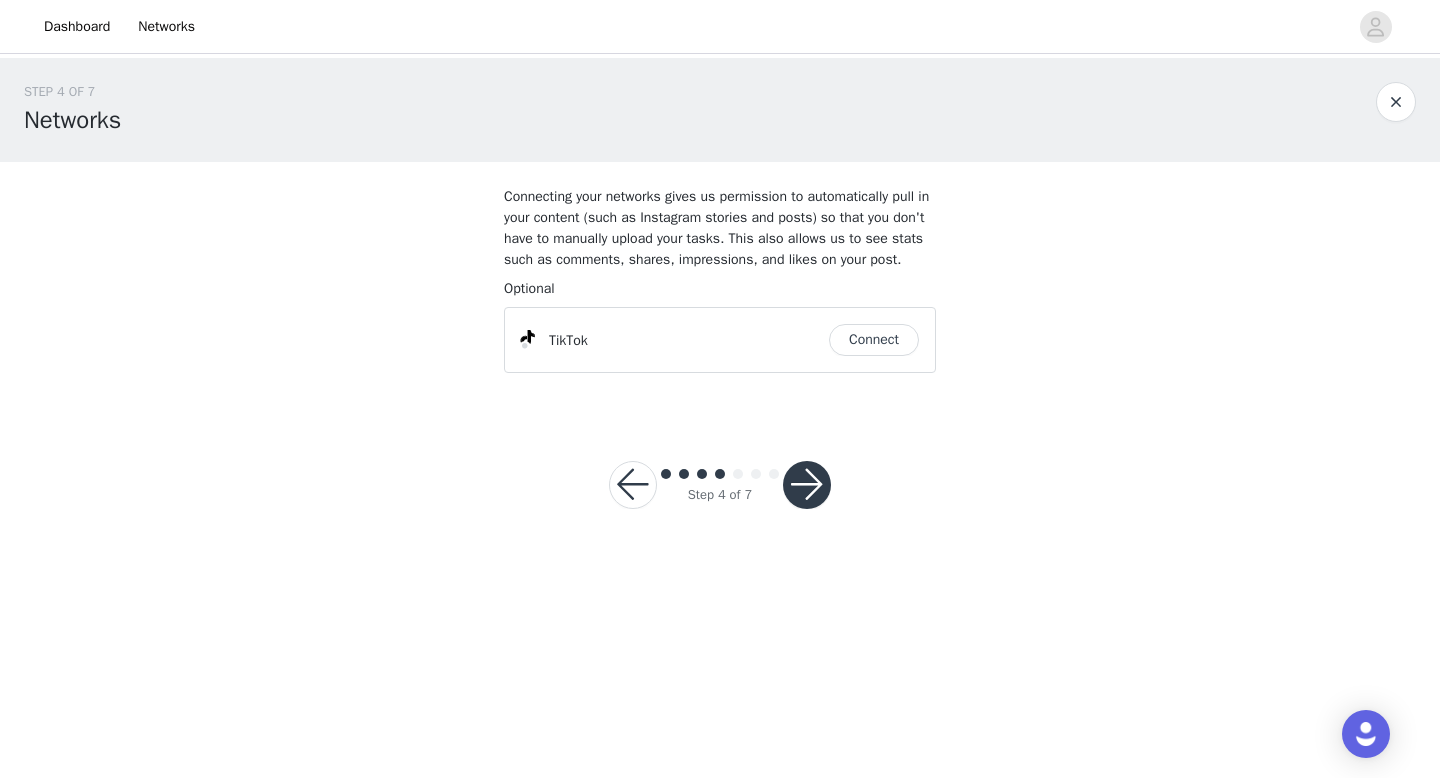 click on "Connect" at bounding box center (874, 340) 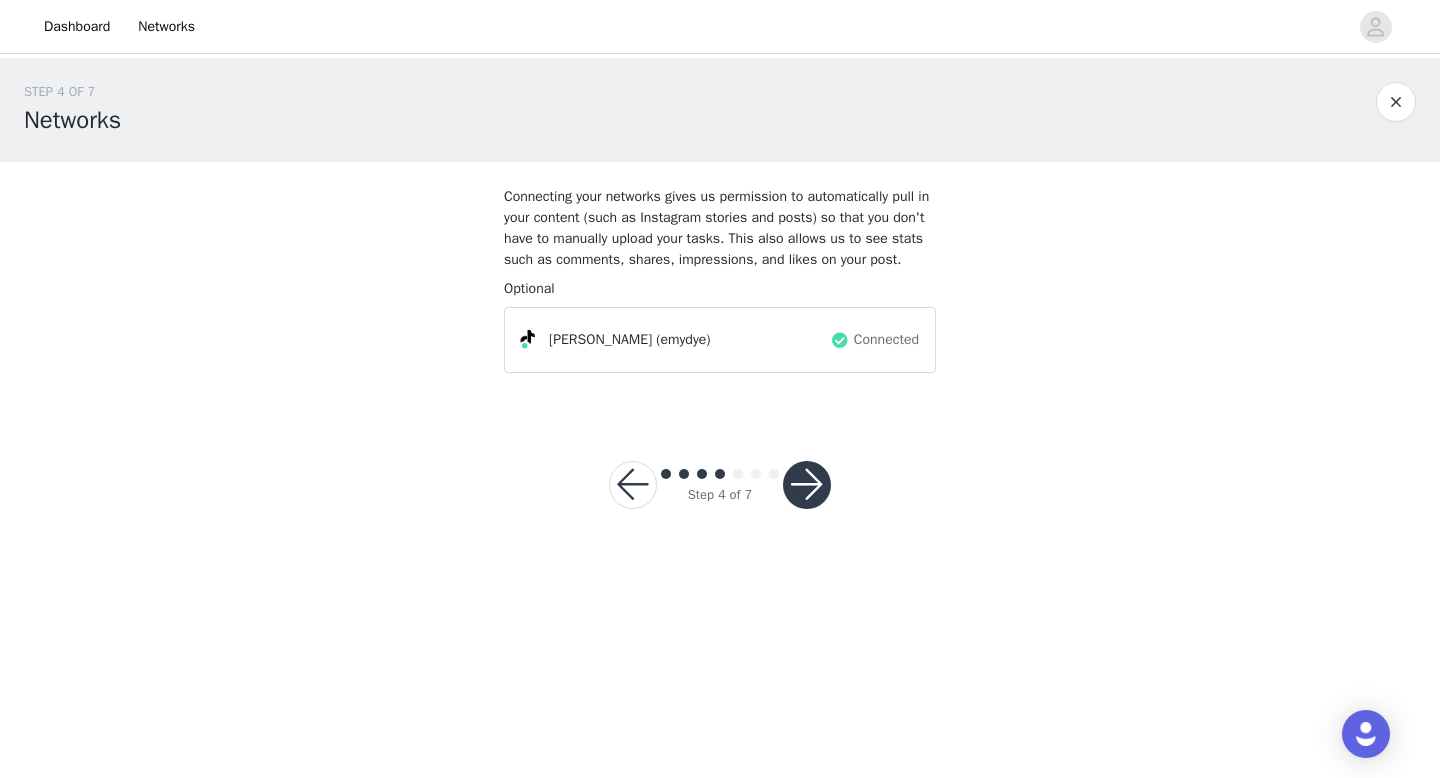 click at bounding box center [807, 485] 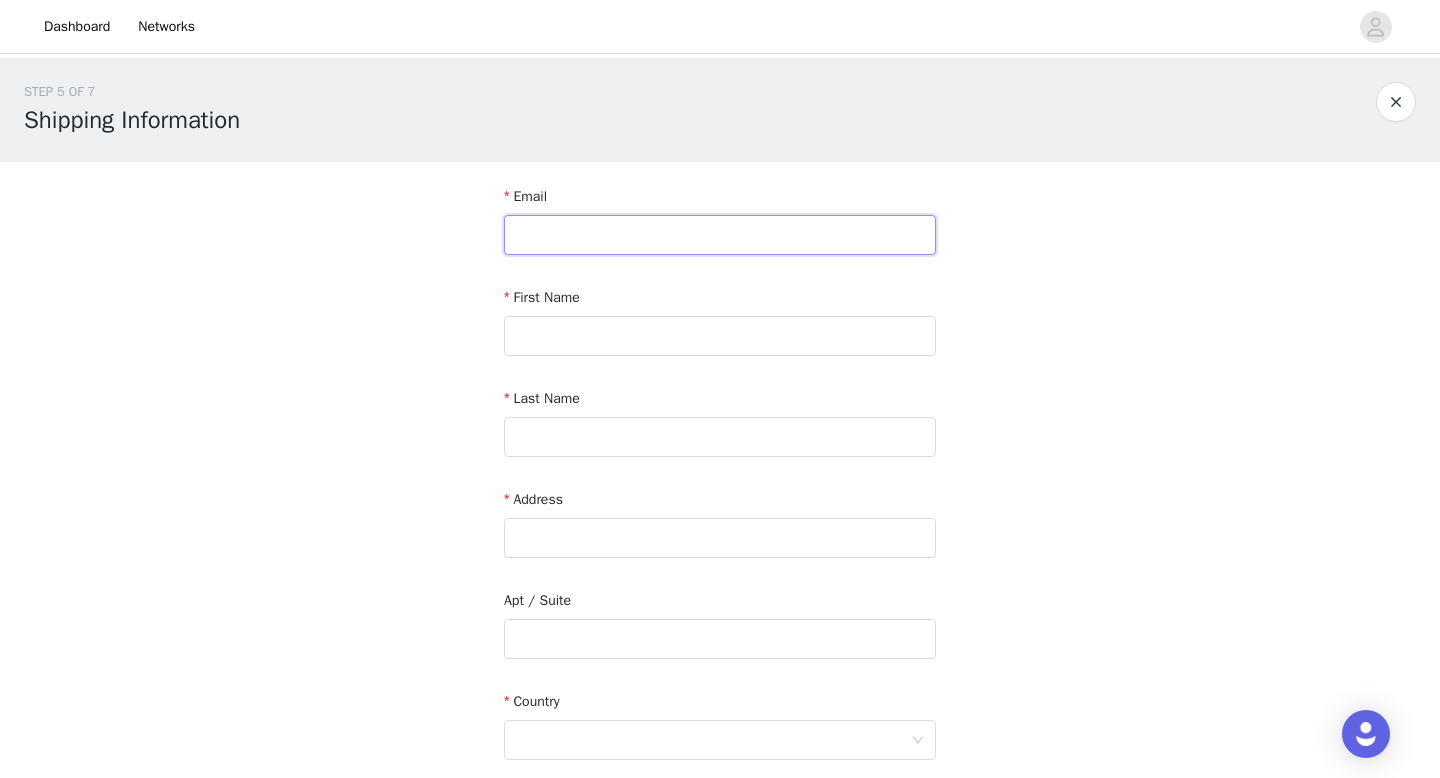click at bounding box center (720, 235) 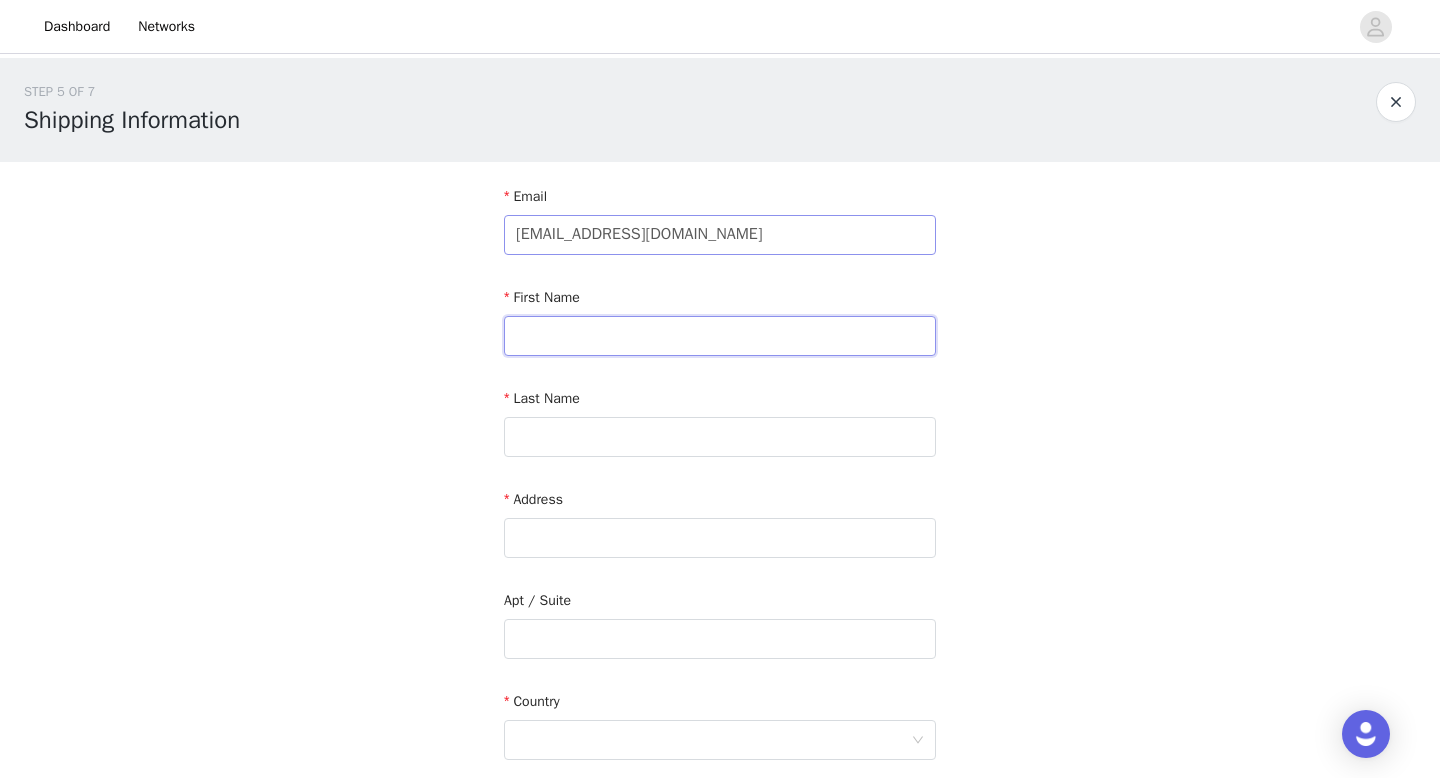 type on "emy" 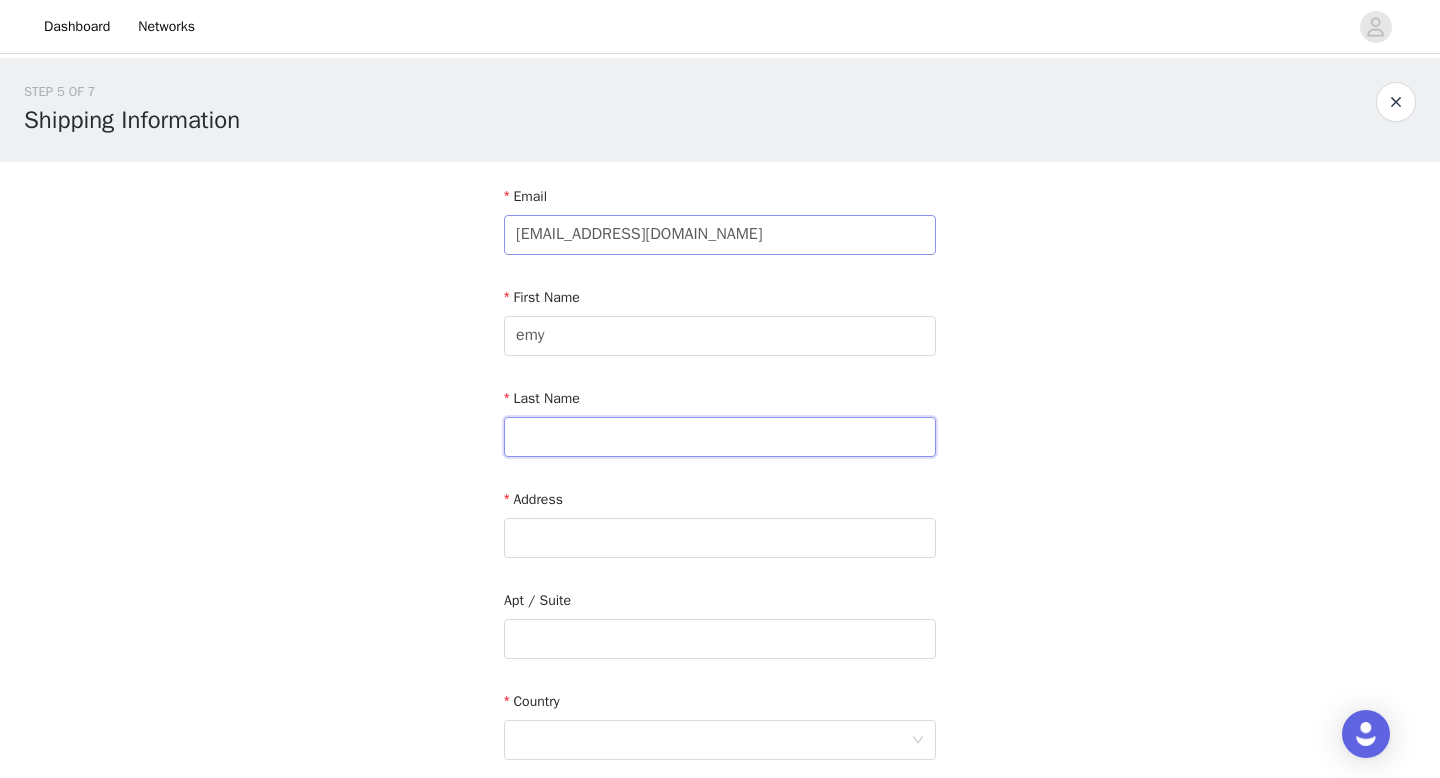 type on "dye" 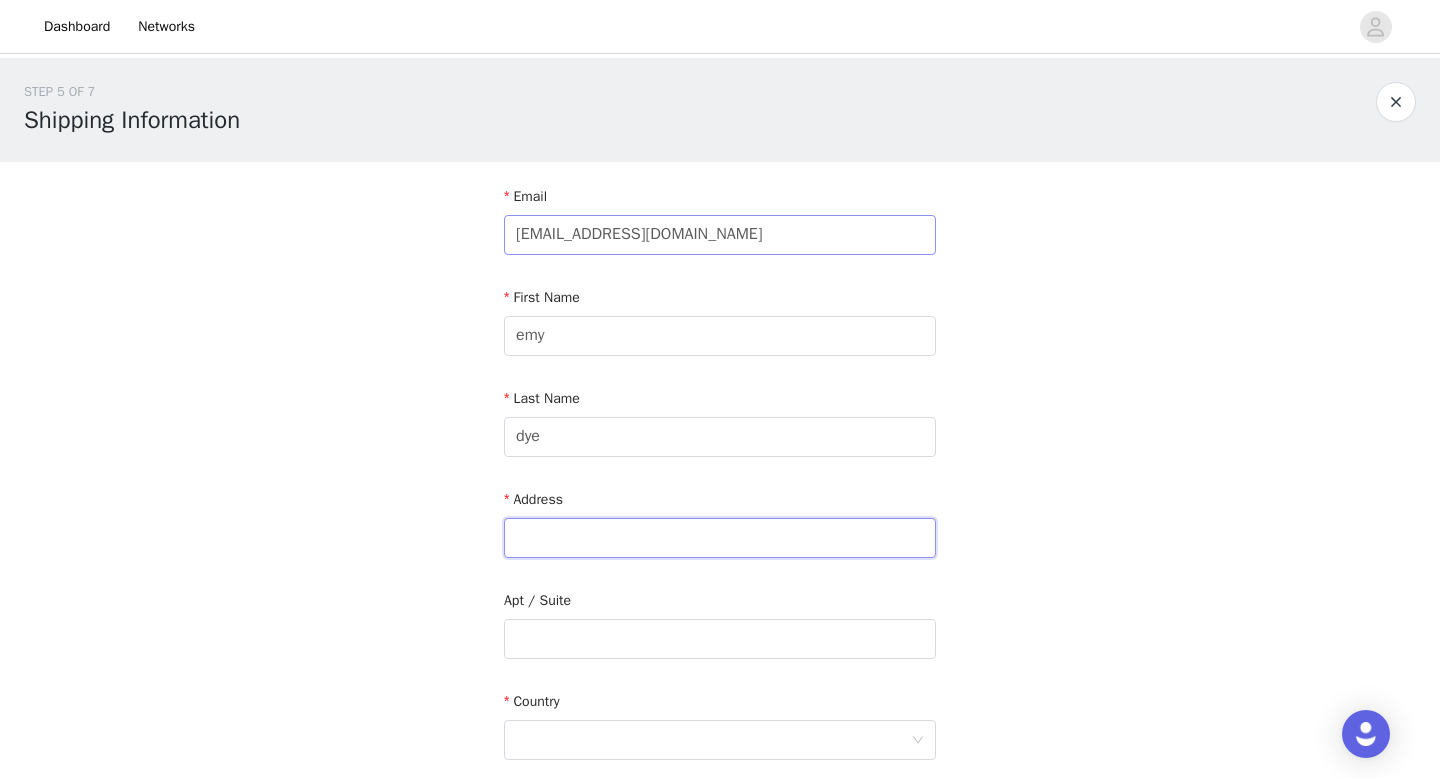 type on "[STREET_ADDRESS]" 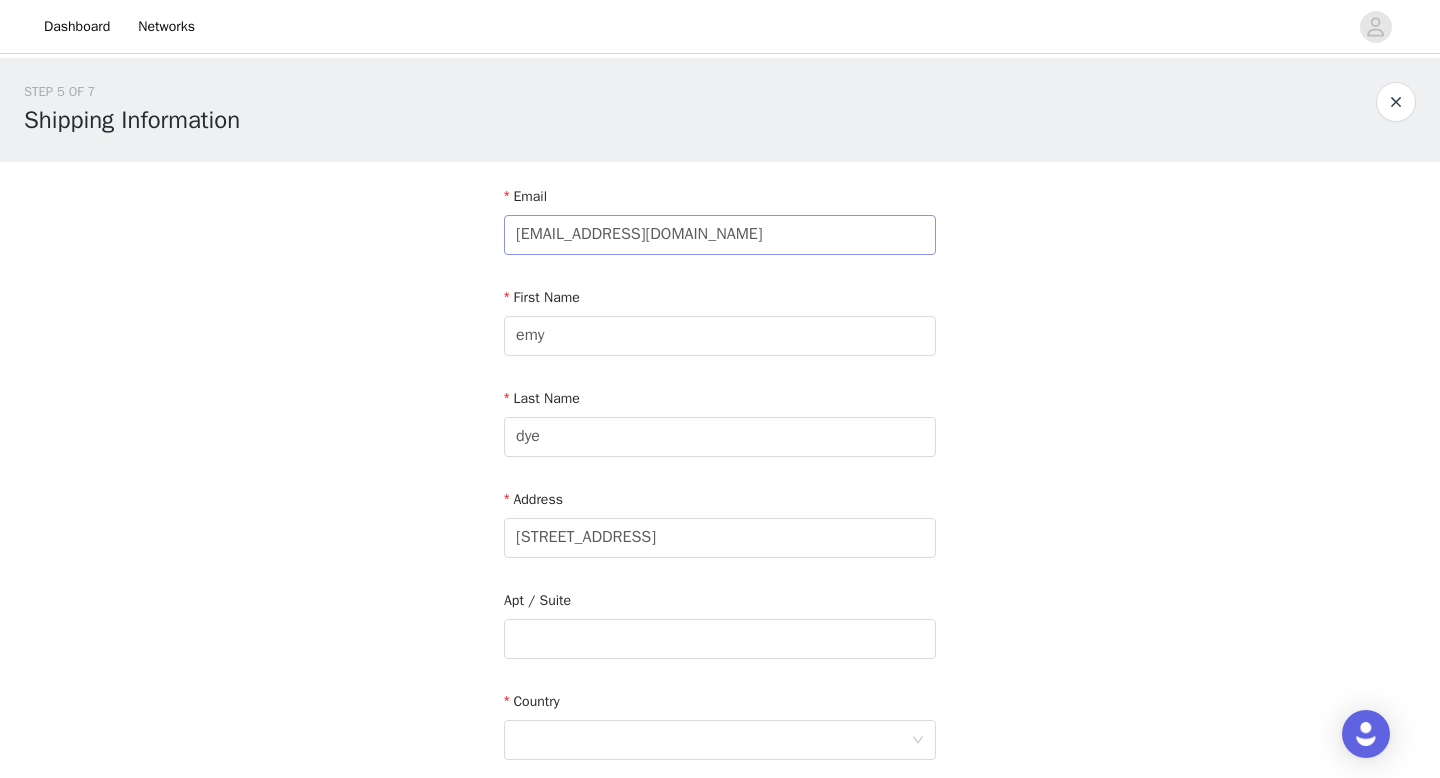 type on "DeLand" 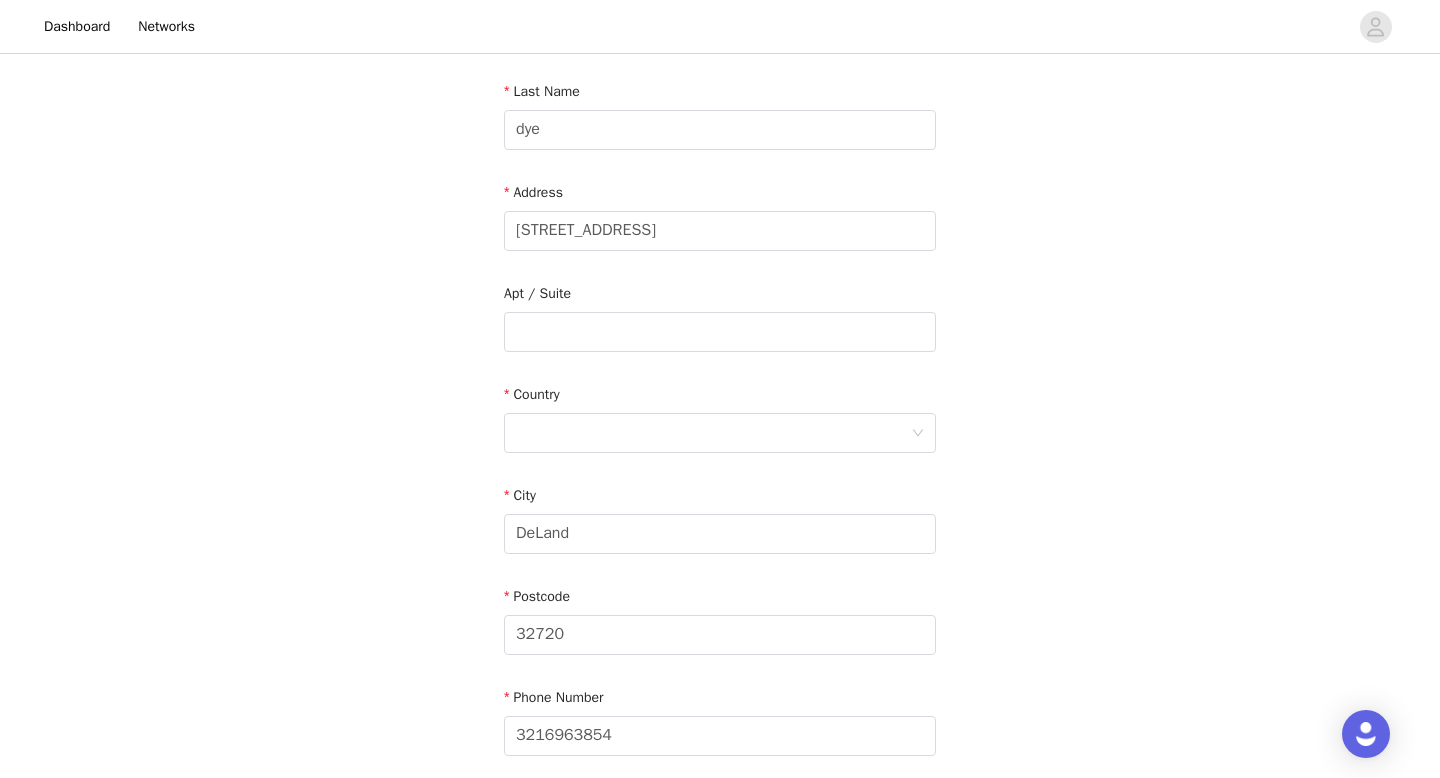 scroll, scrollTop: 361, scrollLeft: 0, axis: vertical 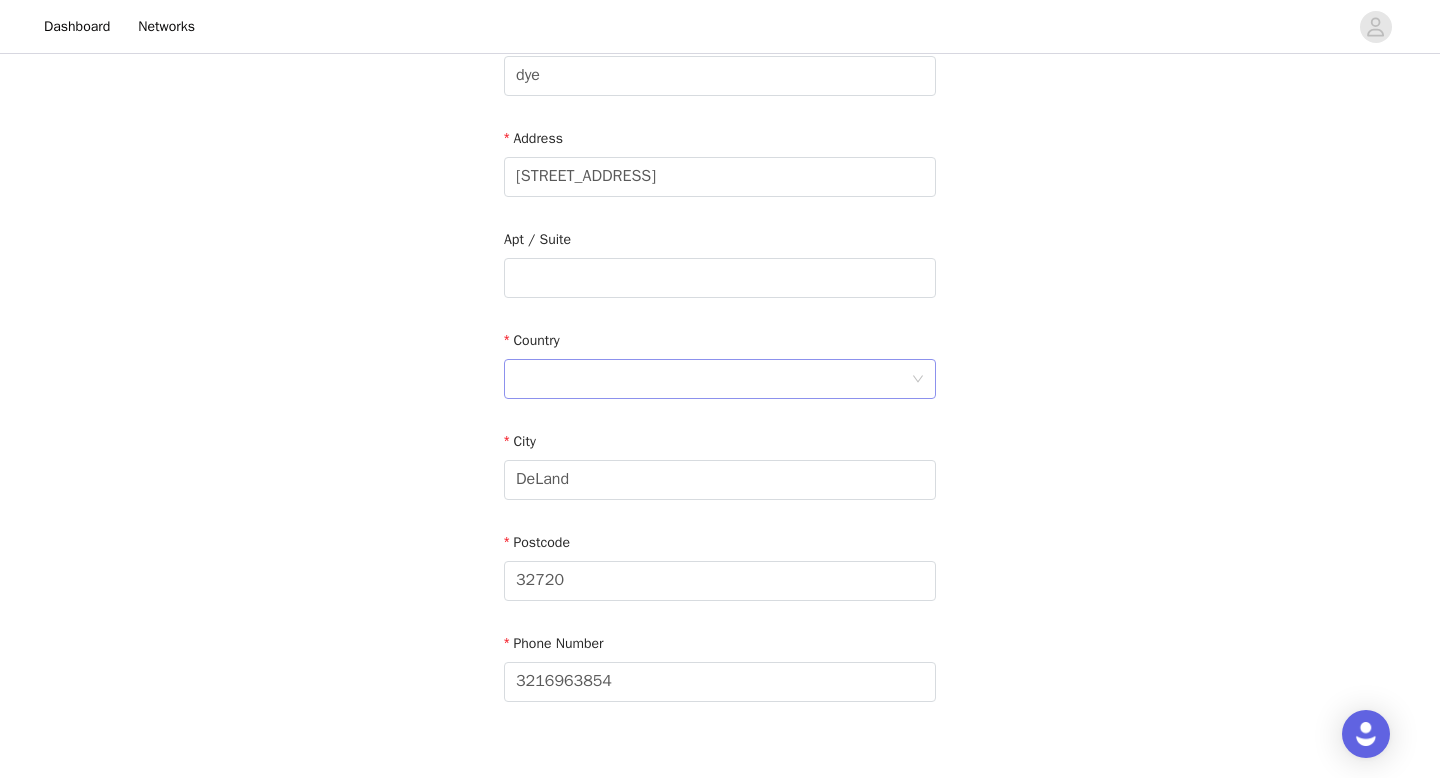 click at bounding box center [713, 379] 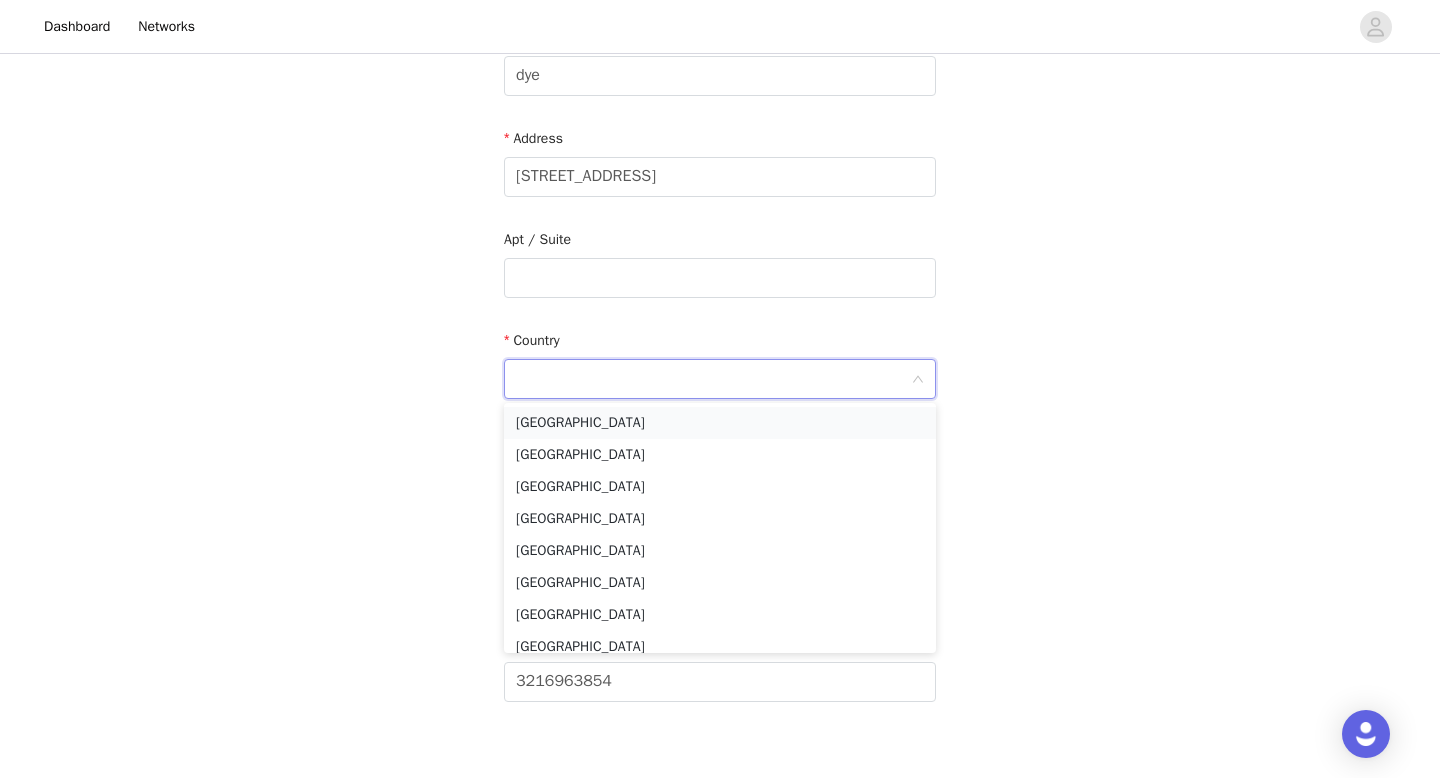 click on "[GEOGRAPHIC_DATA]" at bounding box center [720, 423] 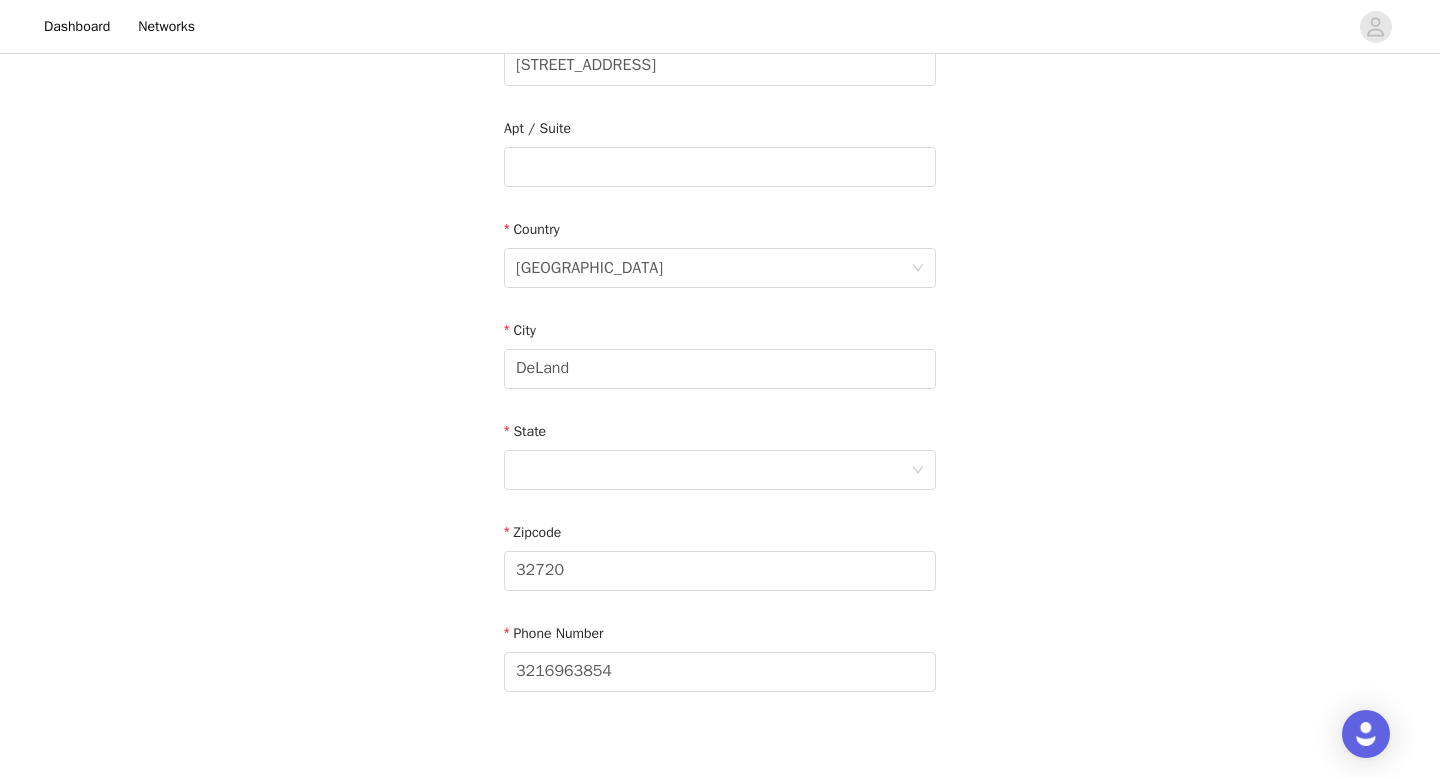 scroll, scrollTop: 585, scrollLeft: 0, axis: vertical 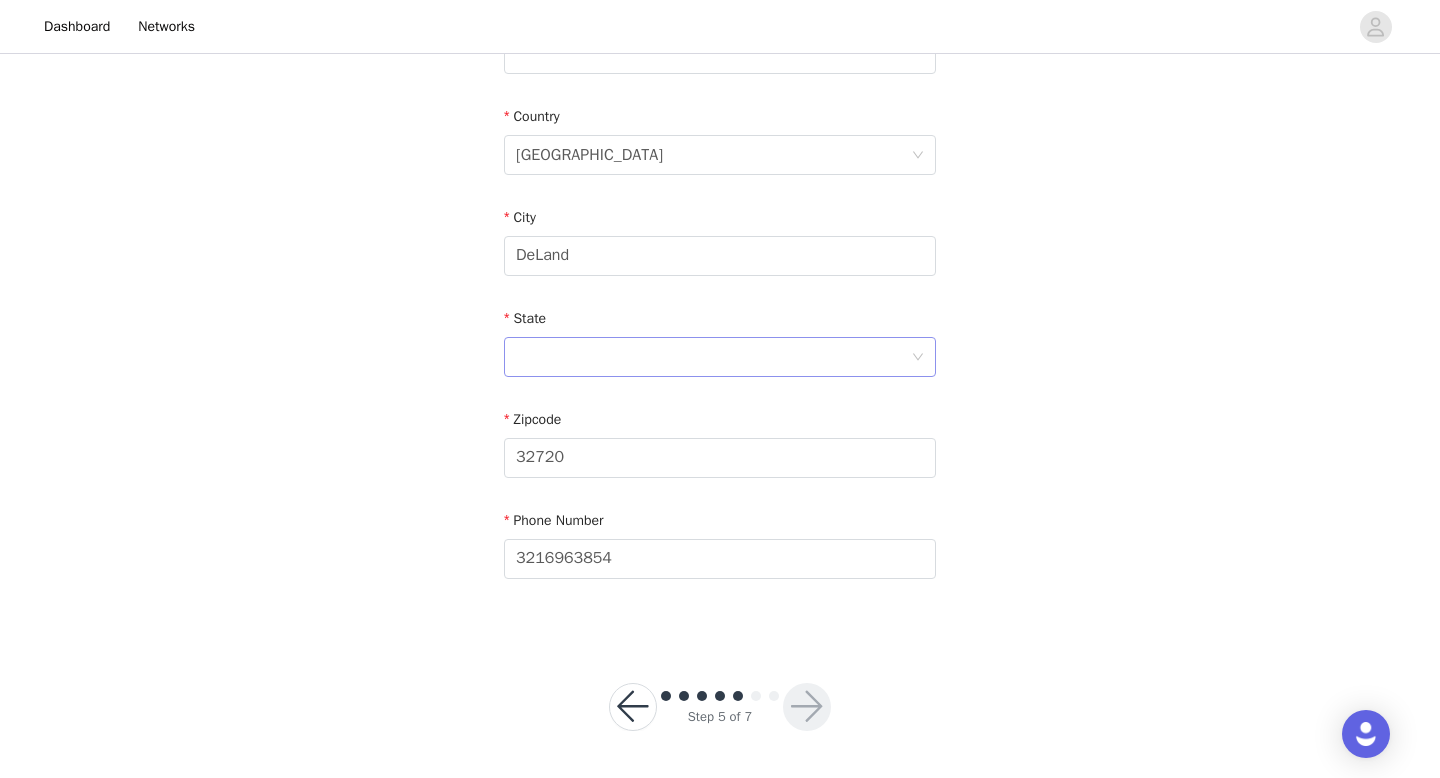 click at bounding box center (713, 357) 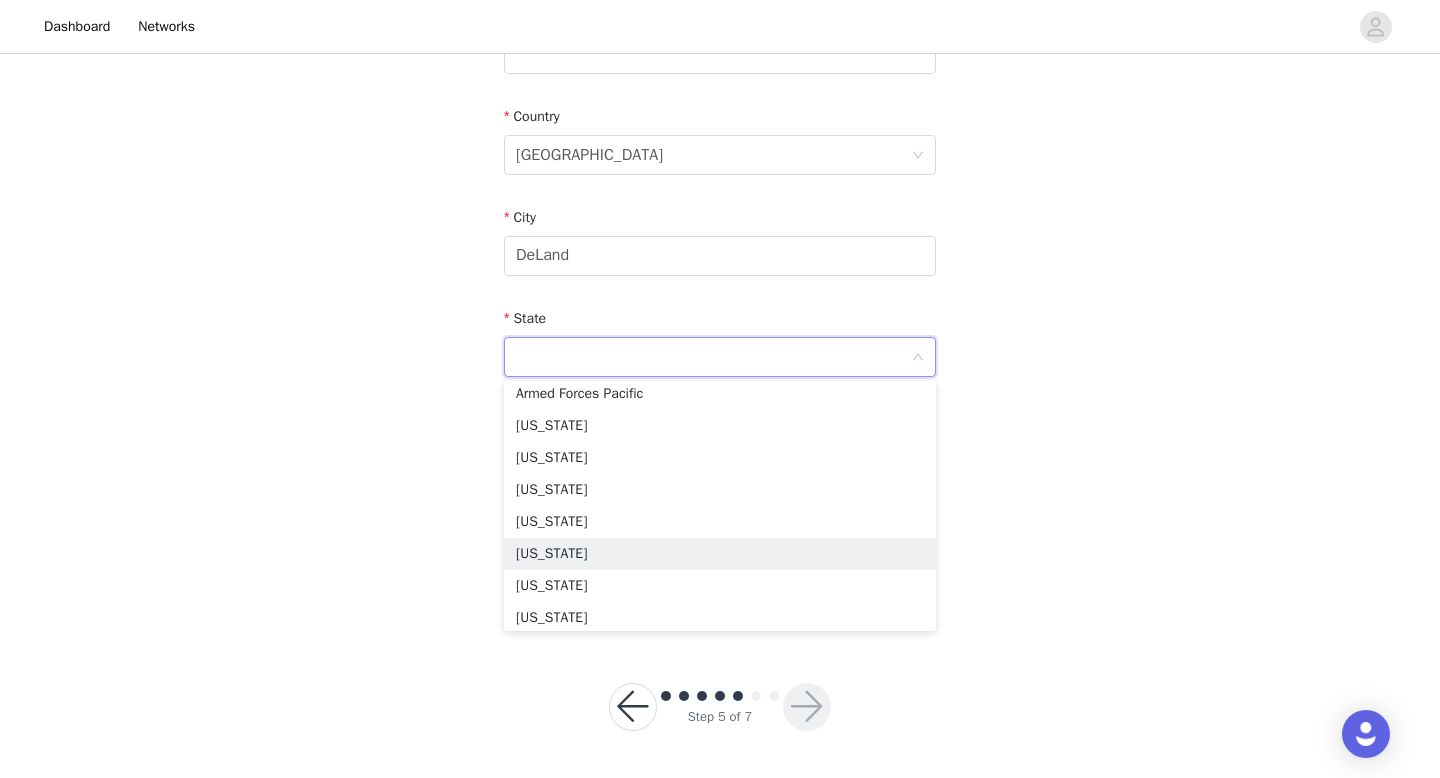 scroll, scrollTop: 297, scrollLeft: 0, axis: vertical 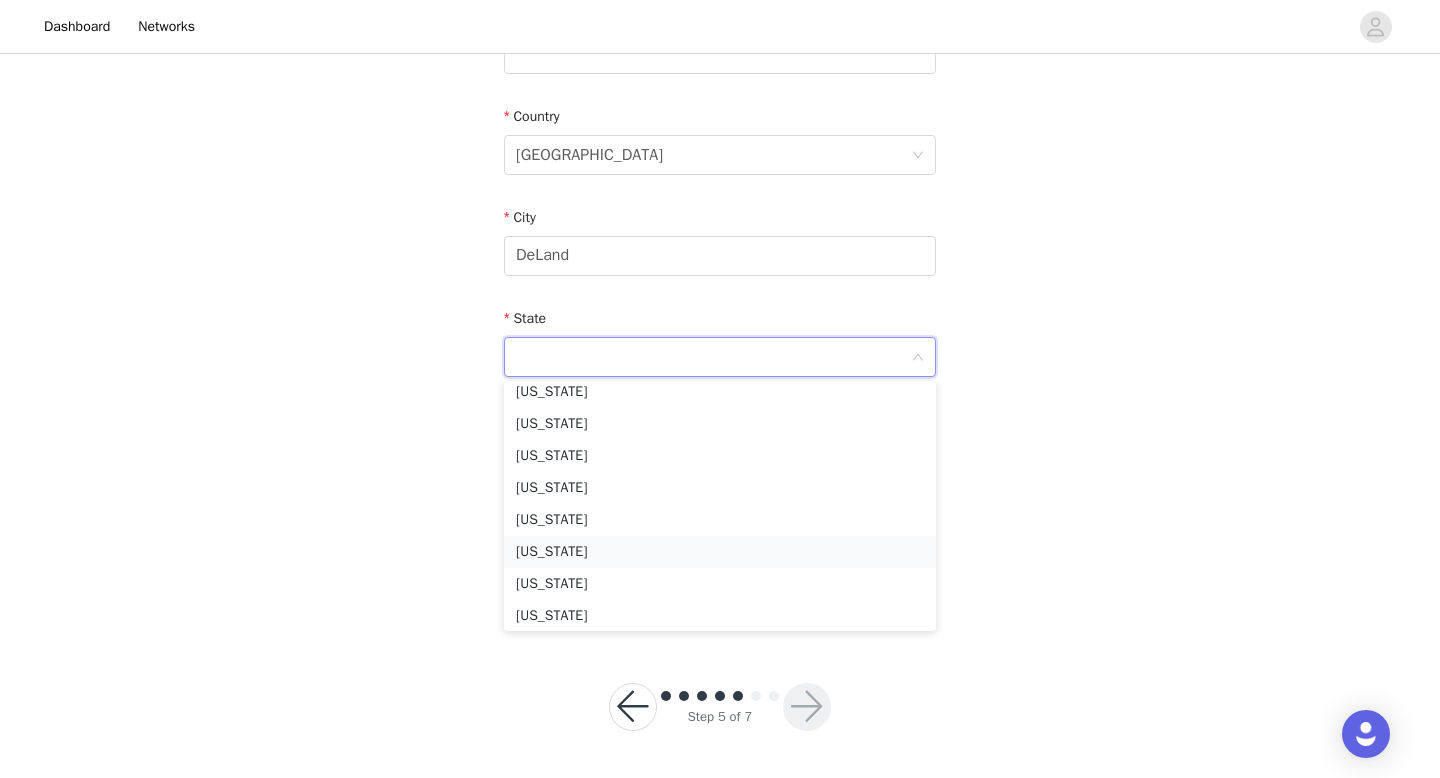 click on "[US_STATE]" at bounding box center [720, 552] 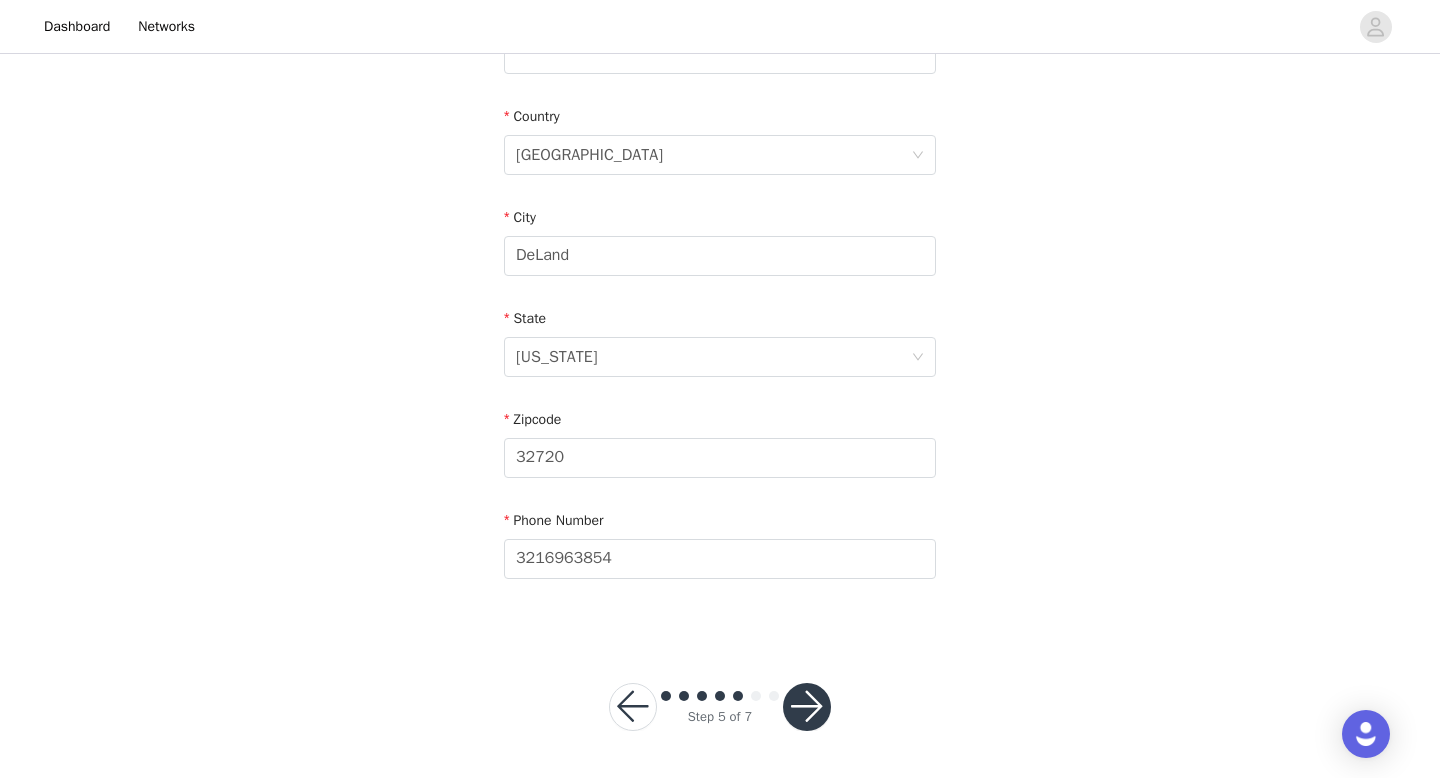 click on "STEP 5 OF 7
Shipping Information
Email [EMAIL_ADDRESS][DOMAIN_NAME]   First Name [PERSON_NAME]   Last Name [PERSON_NAME]   Address [STREET_ADDRESS][US_STATE]   Phone Number [PHONE_NUMBER]" at bounding box center (720, 54) 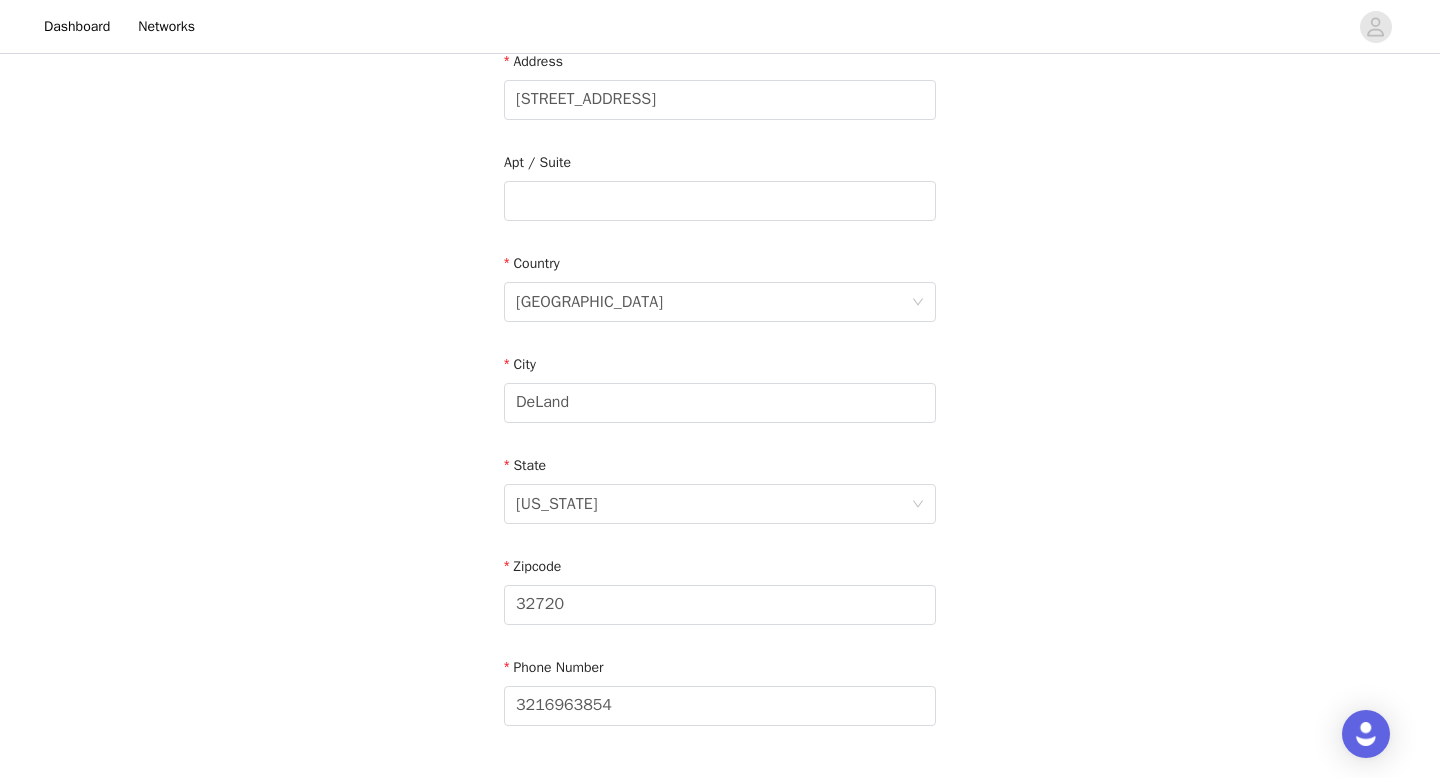 scroll, scrollTop: 585, scrollLeft: 0, axis: vertical 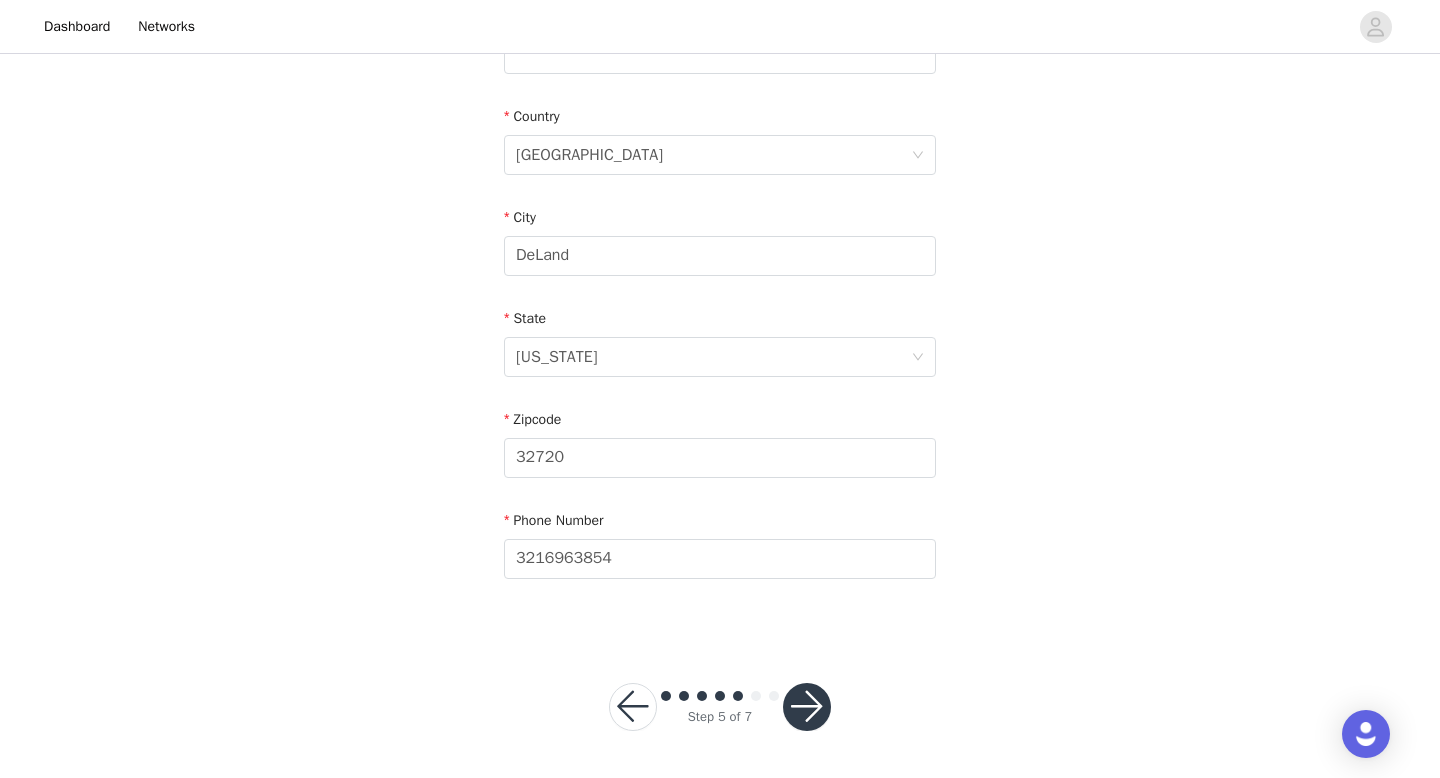 click at bounding box center (807, 707) 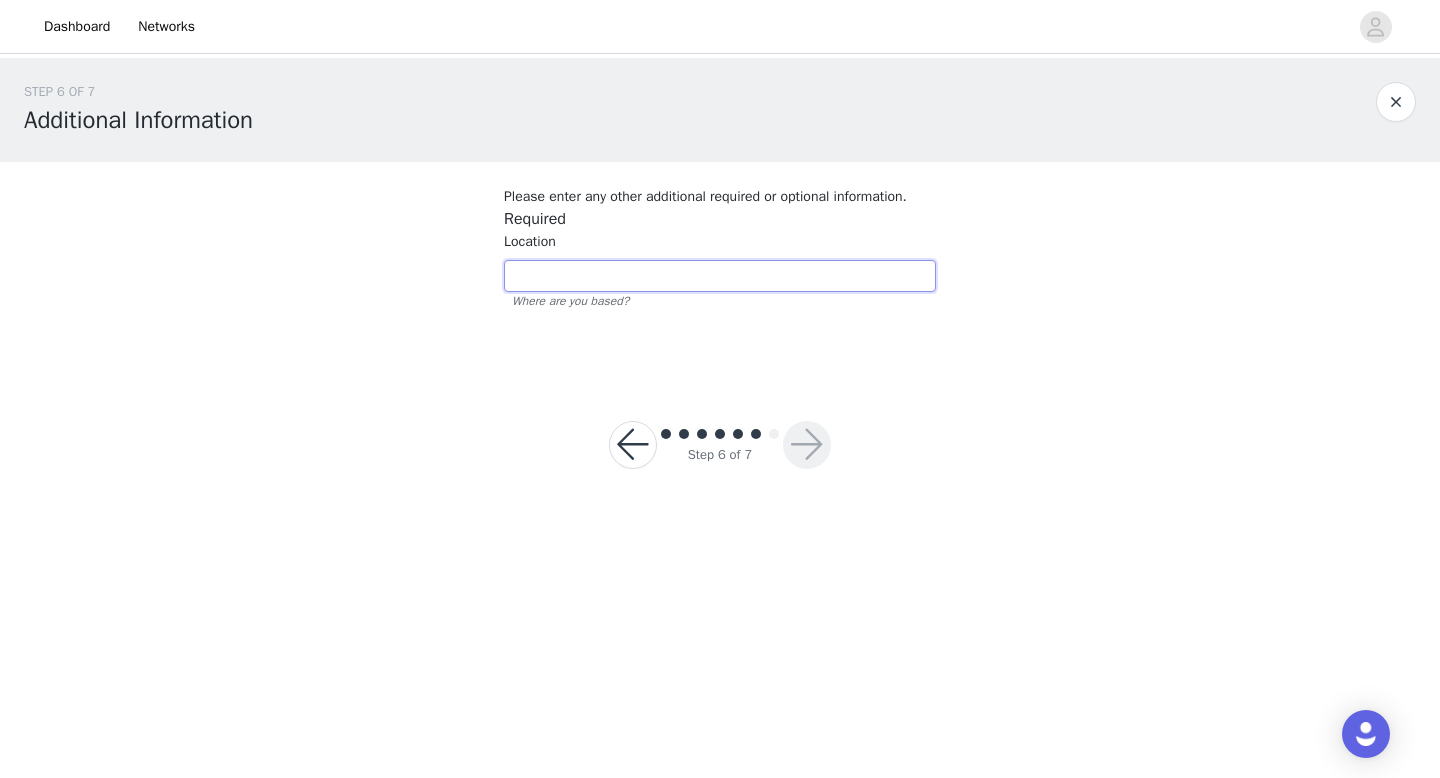 click at bounding box center (720, 276) 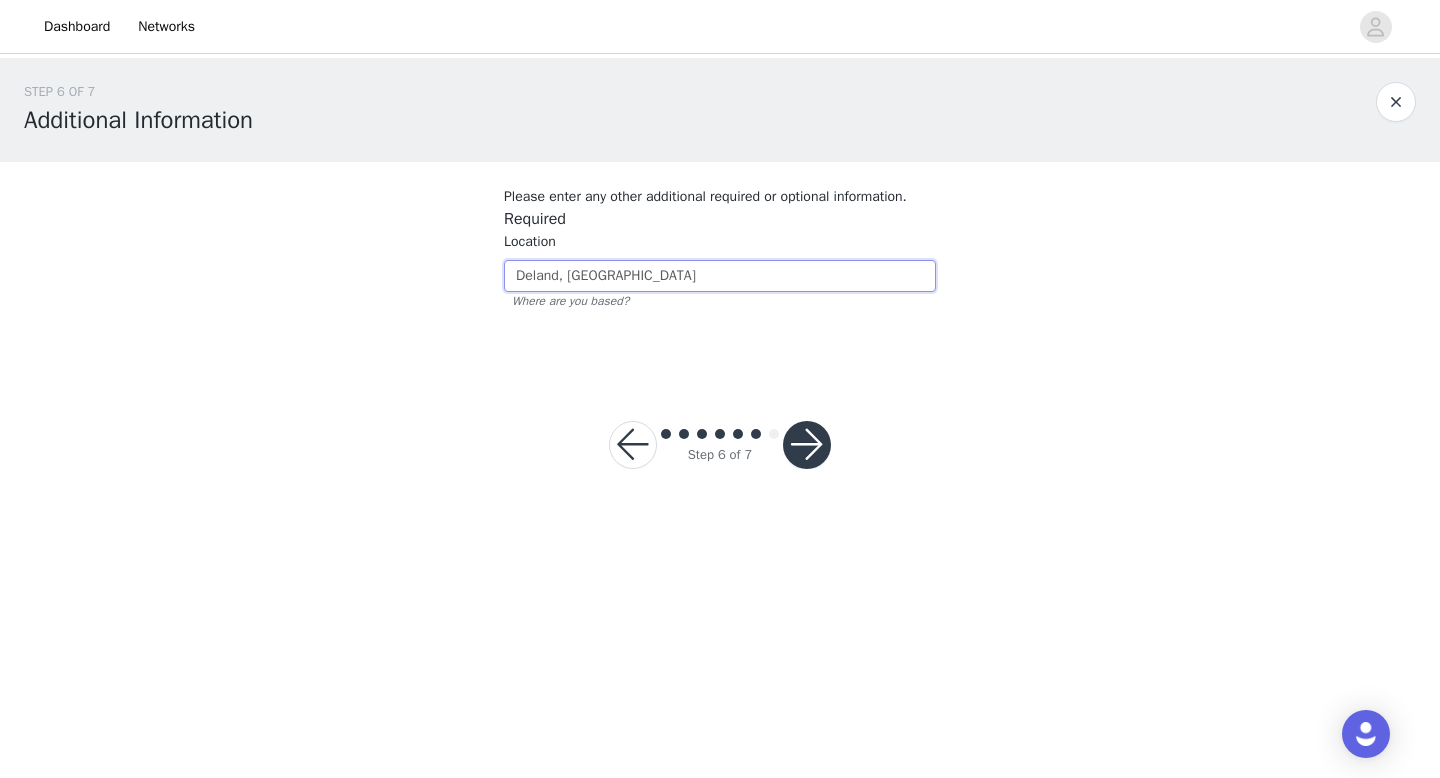 type on "Deland, [GEOGRAPHIC_DATA]" 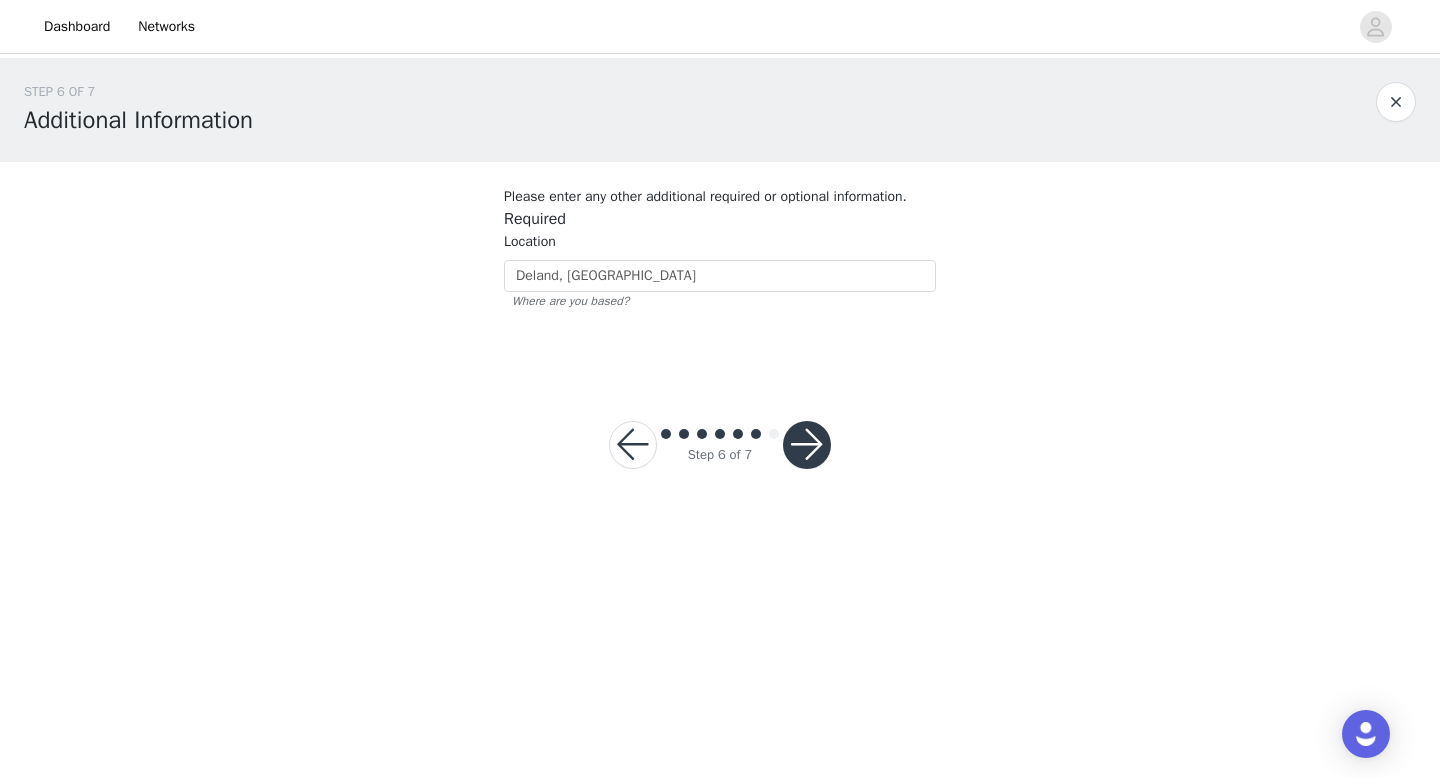 click at bounding box center (807, 445) 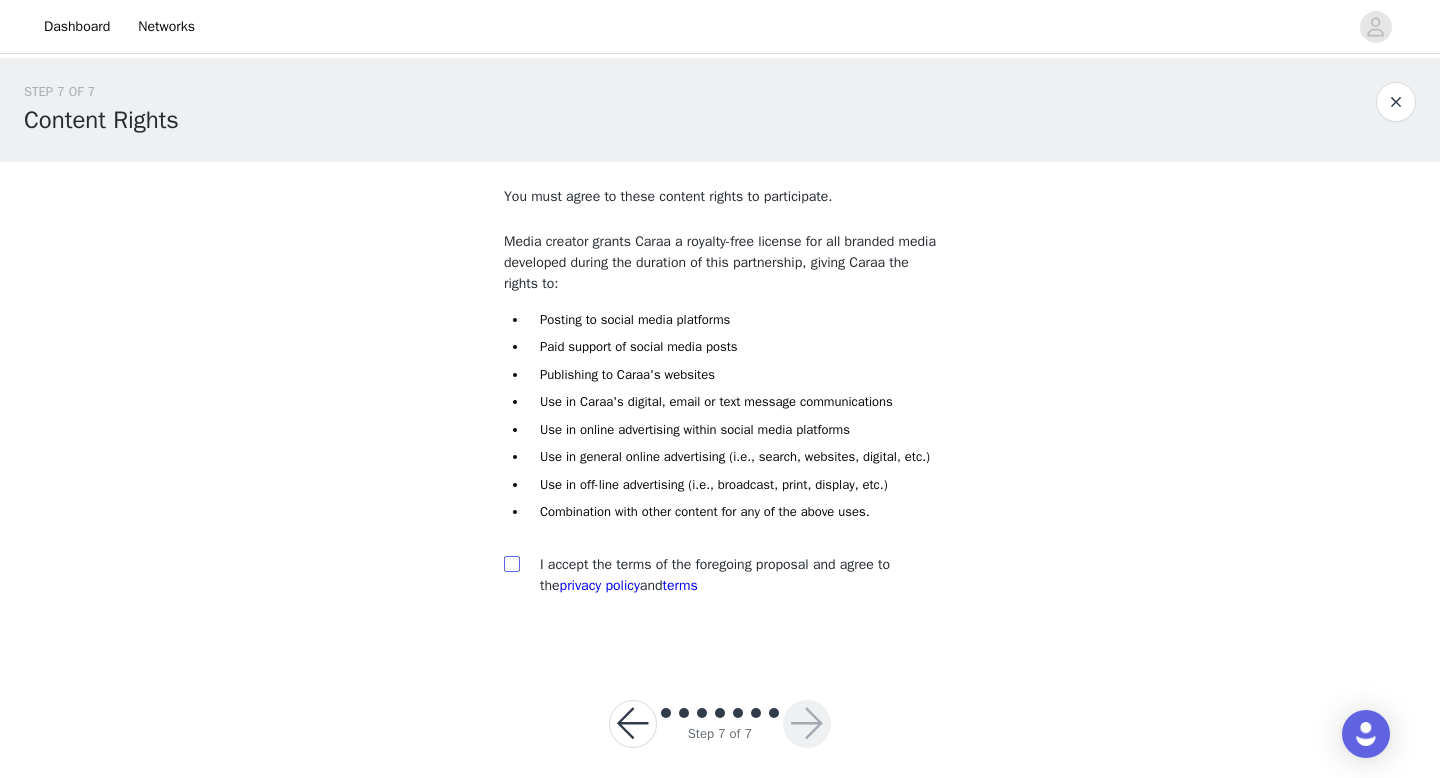click at bounding box center [511, 563] 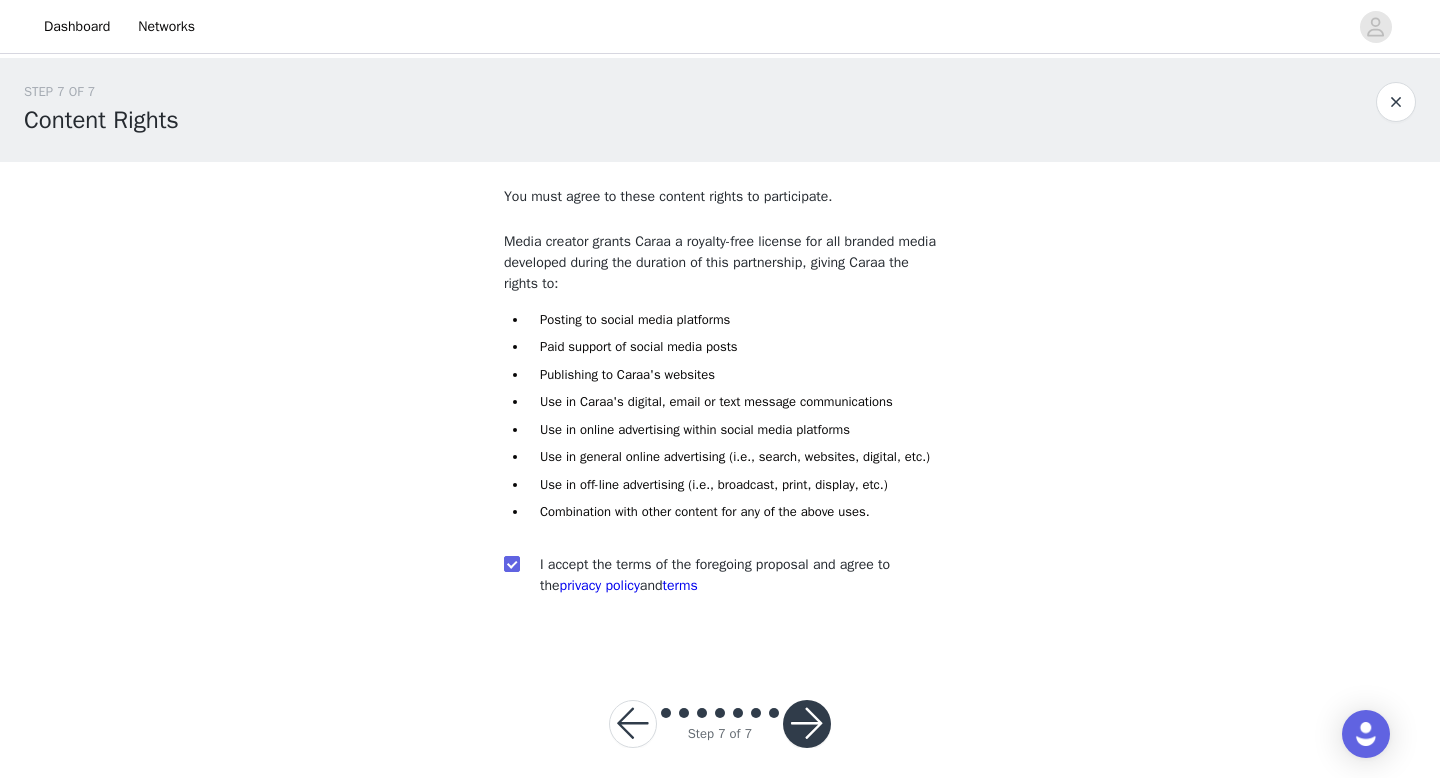 scroll, scrollTop: 33, scrollLeft: 0, axis: vertical 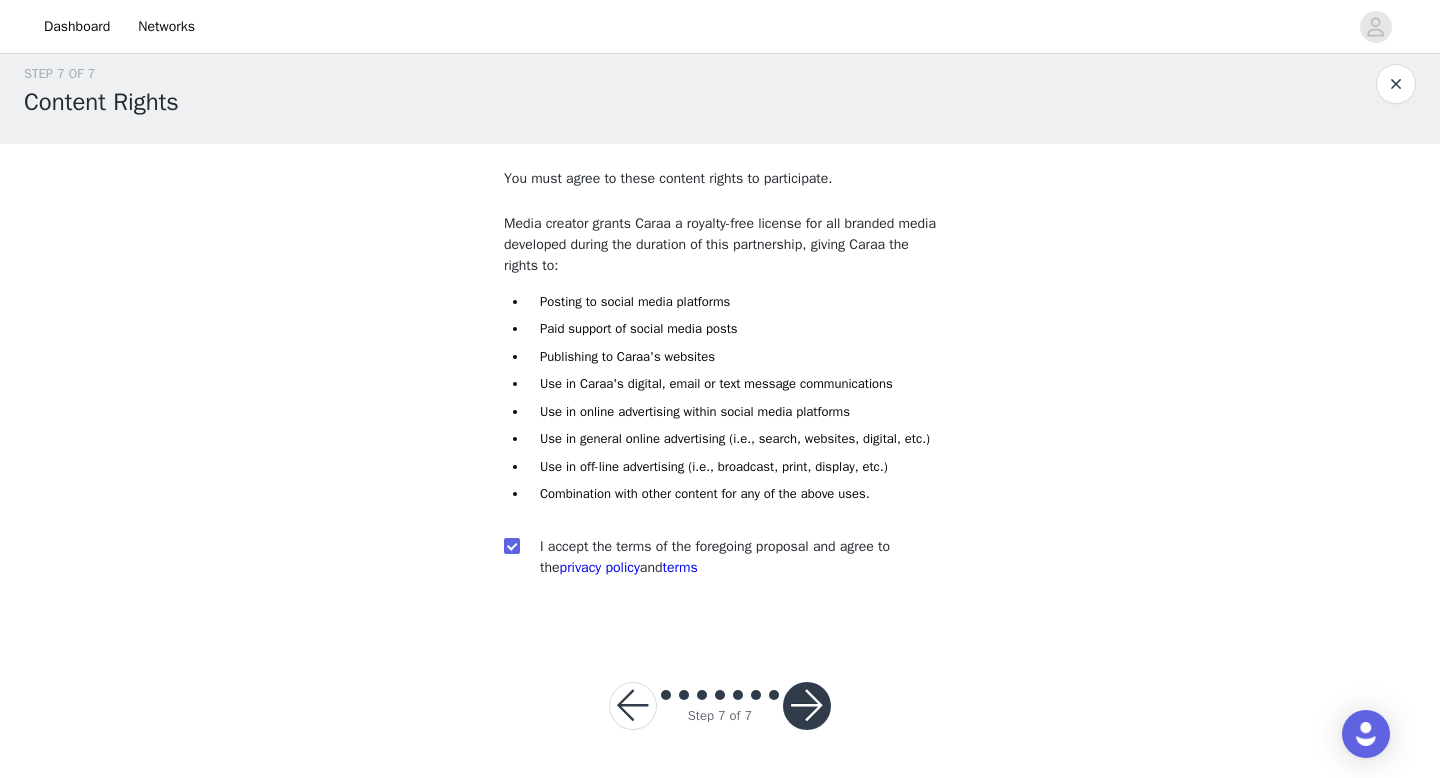 click at bounding box center (807, 706) 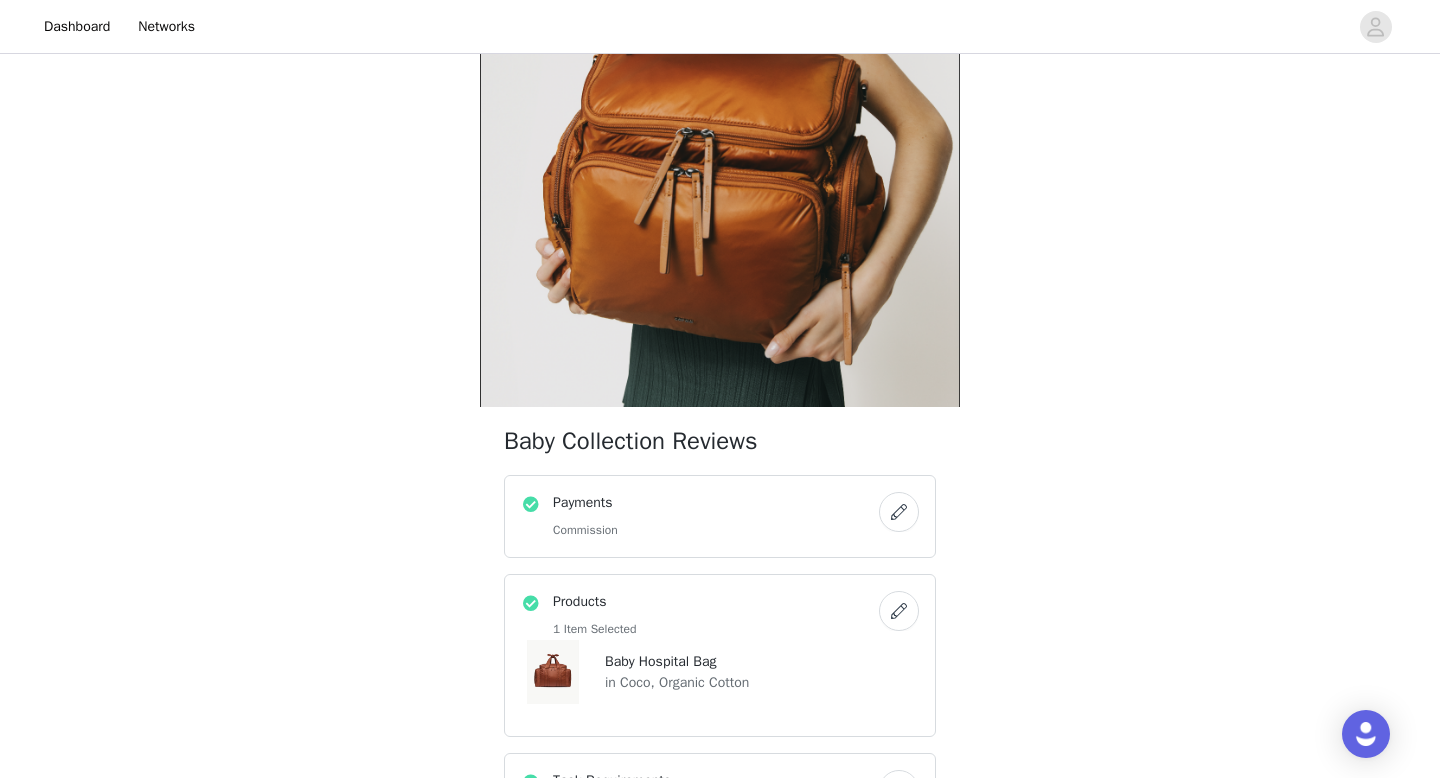 scroll, scrollTop: 323, scrollLeft: 0, axis: vertical 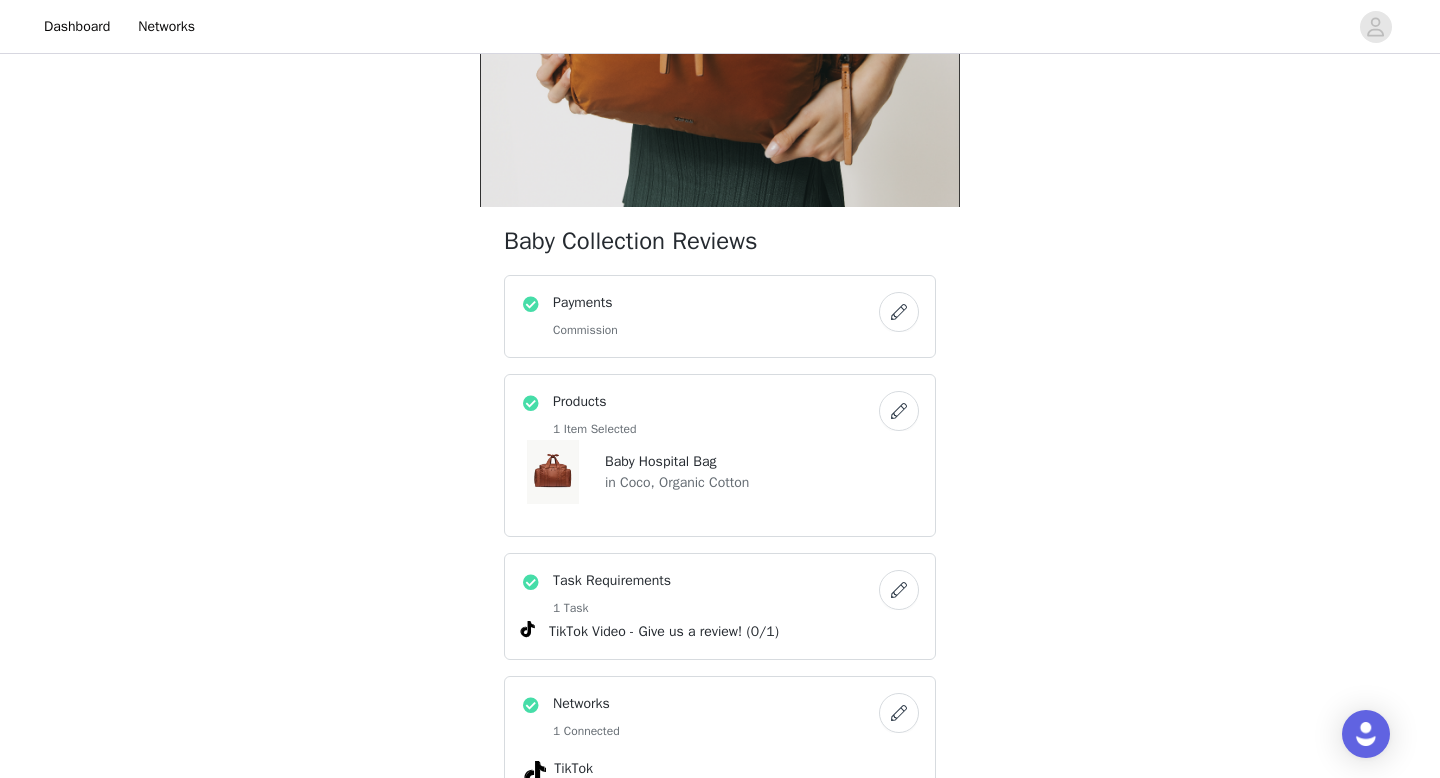 click at bounding box center [899, 411] 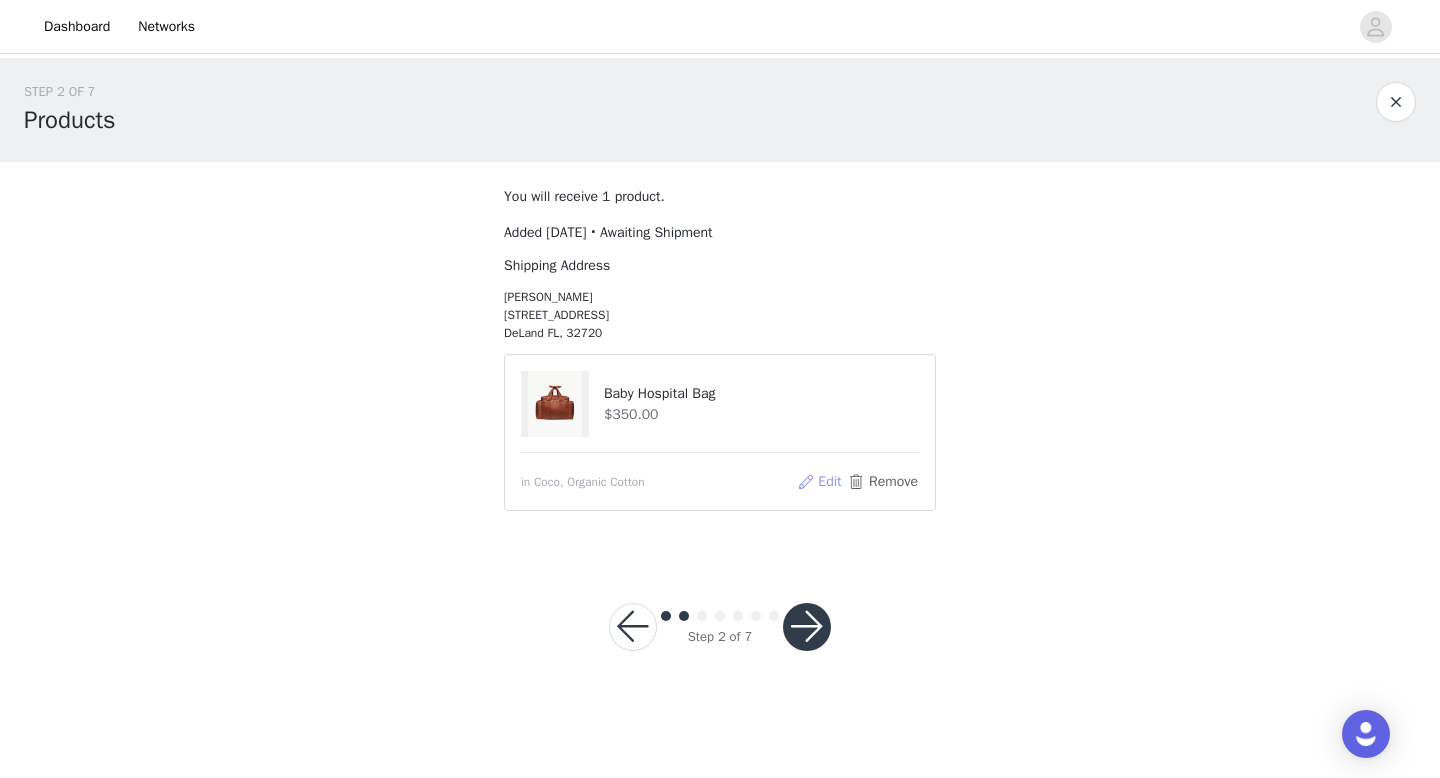 click on "Edit" at bounding box center [819, 482] 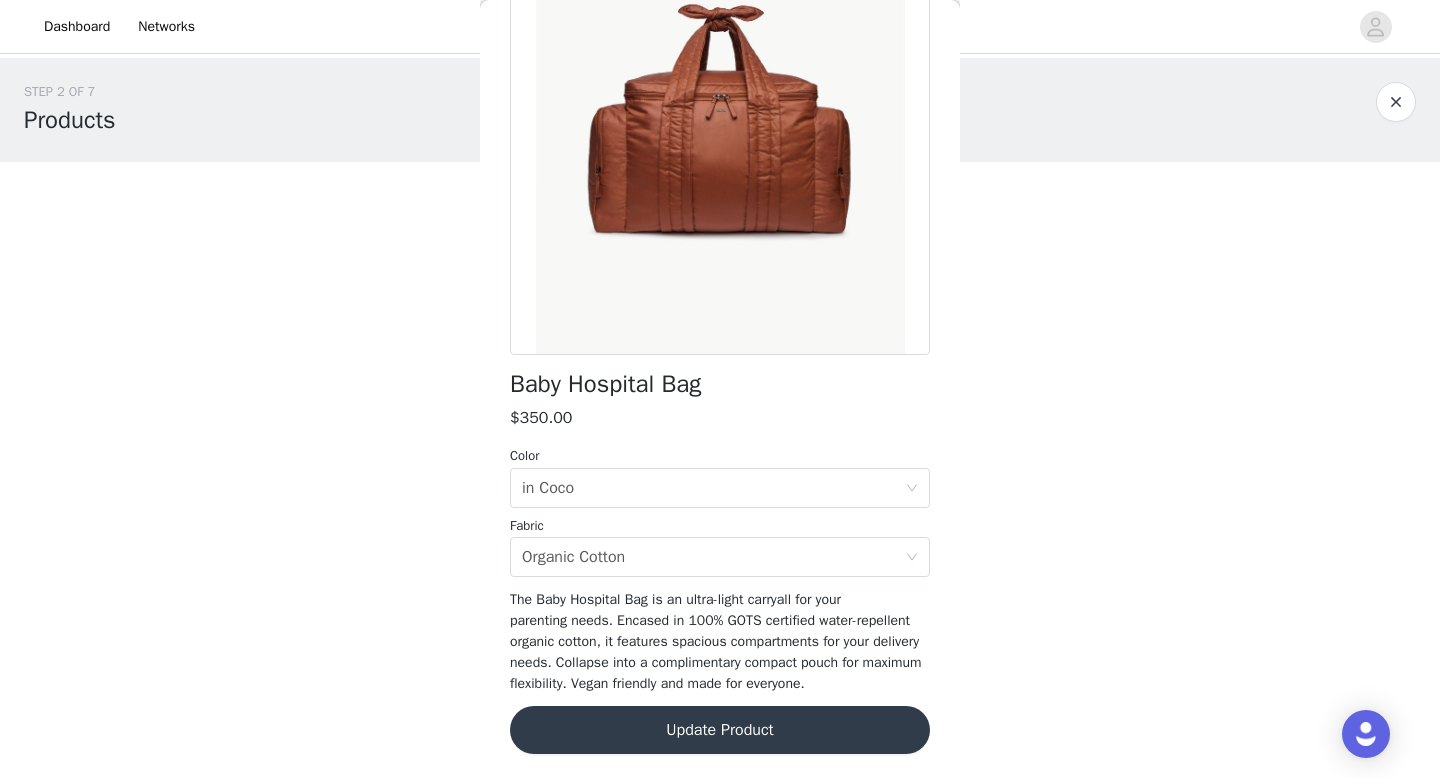 scroll, scrollTop: 0, scrollLeft: 0, axis: both 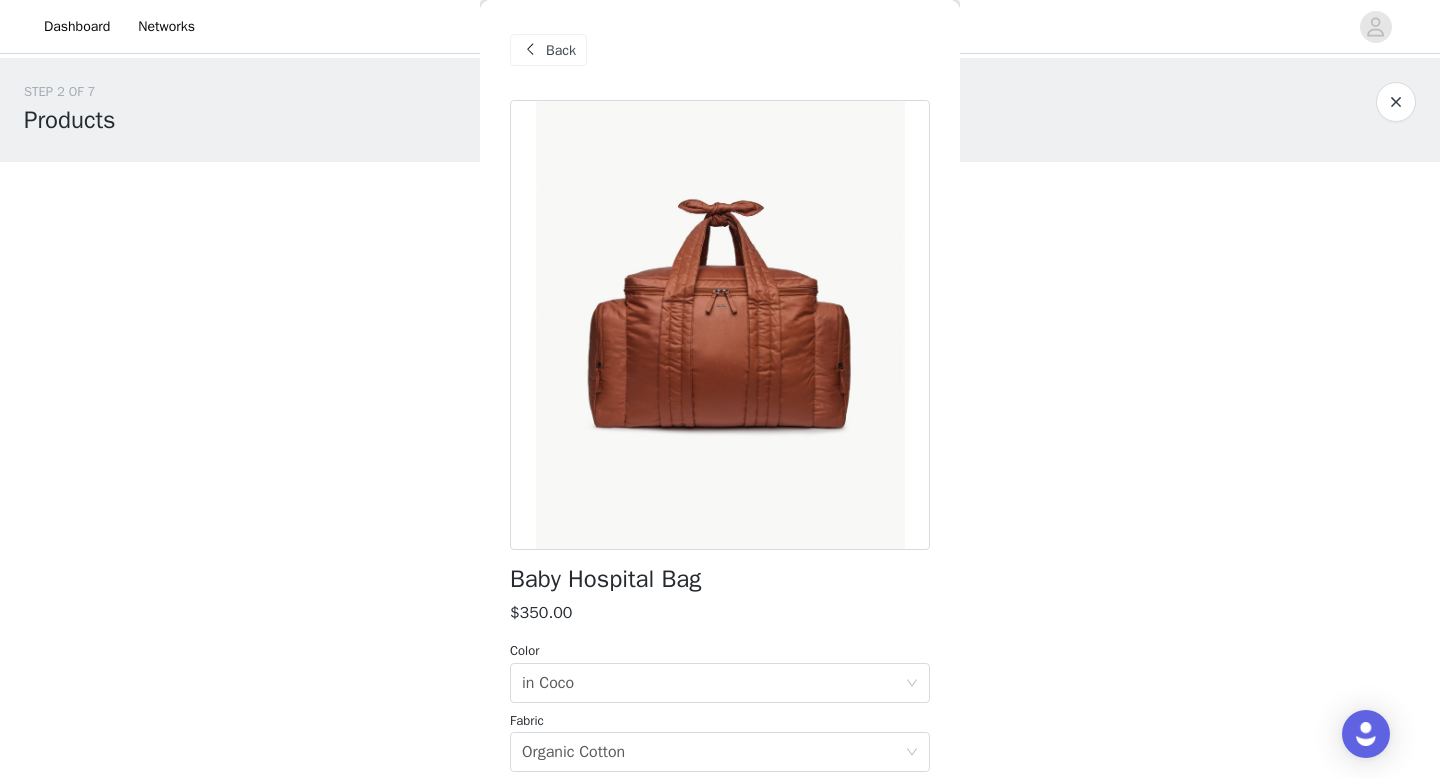 click on "Back" at bounding box center [561, 50] 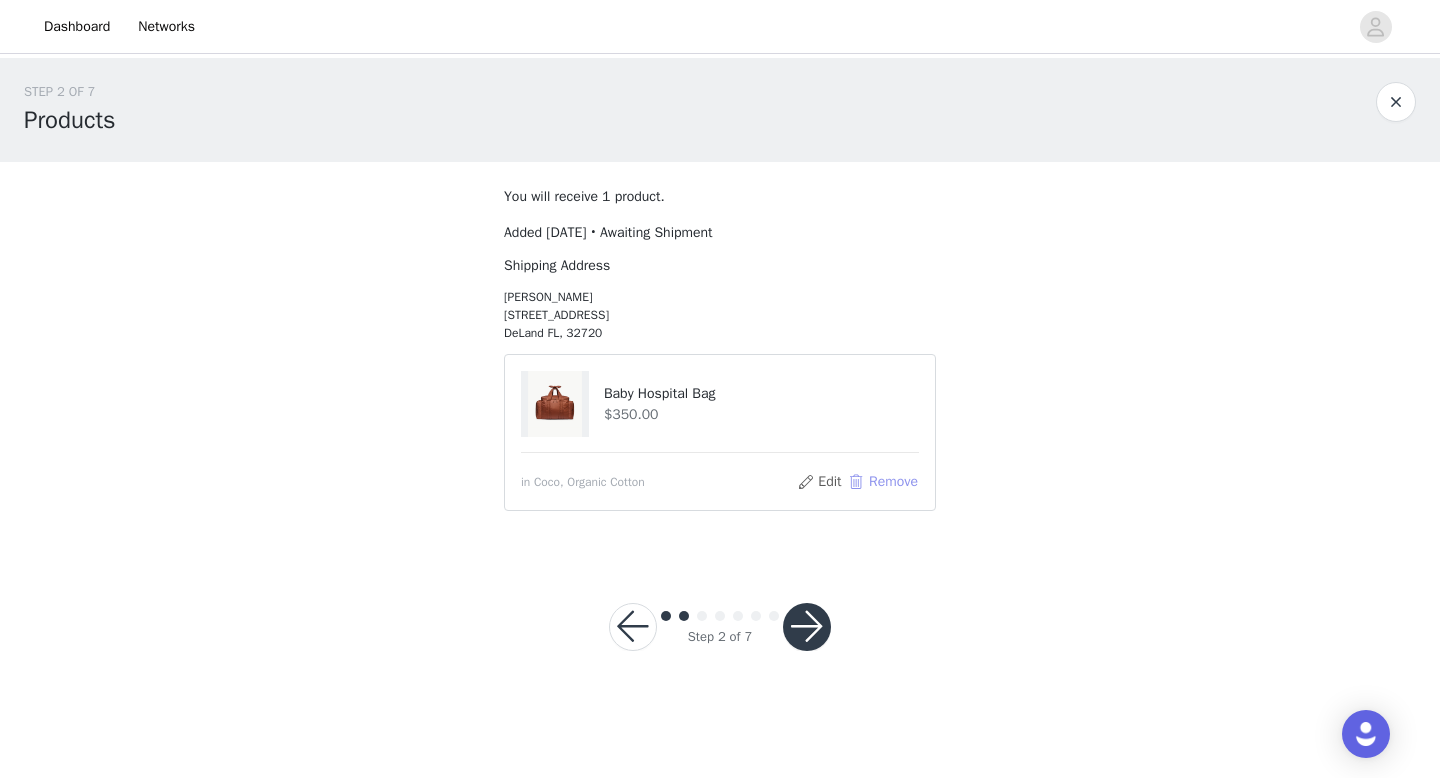 click on "Remove" at bounding box center (883, 482) 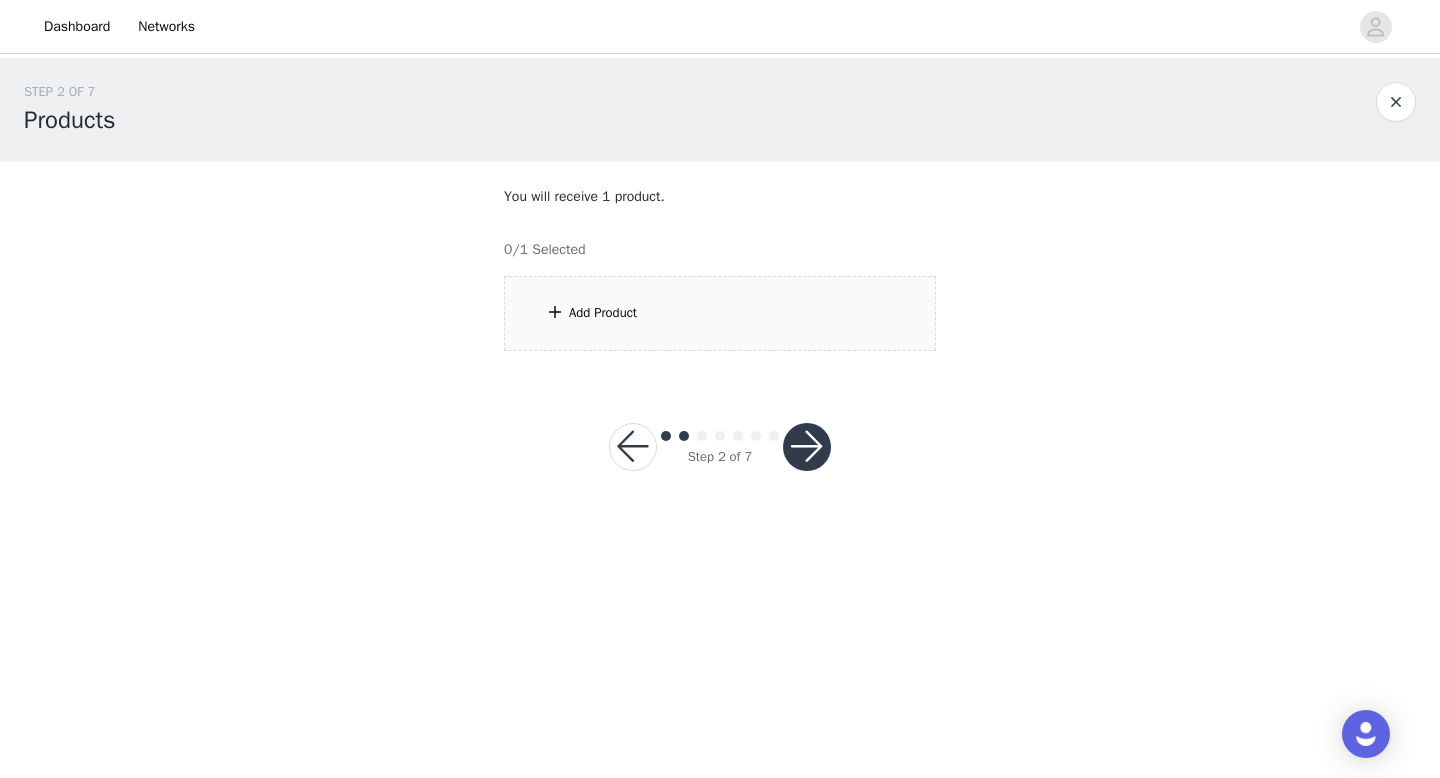 click on "Add Product" at bounding box center (720, 313) 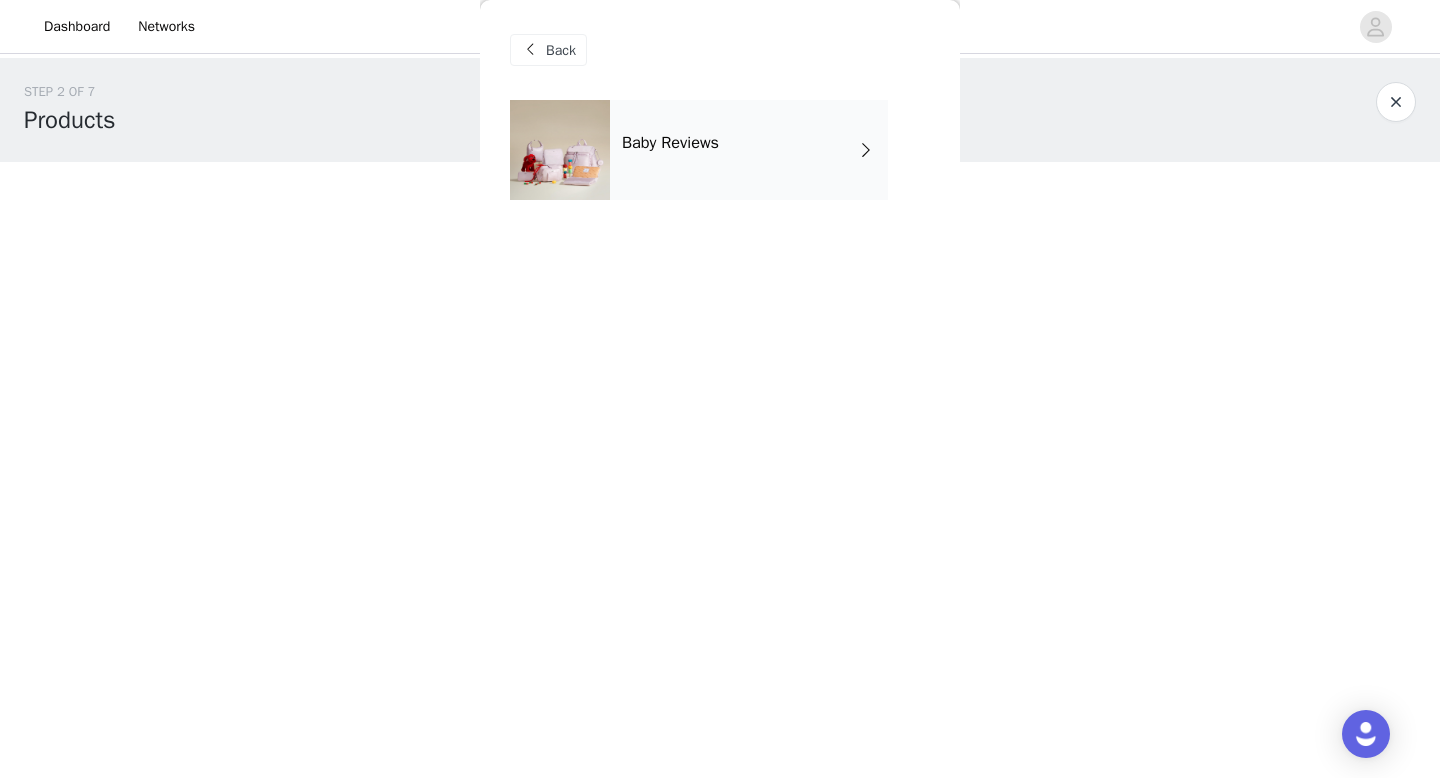 click on "Baby Reviews" at bounding box center [749, 150] 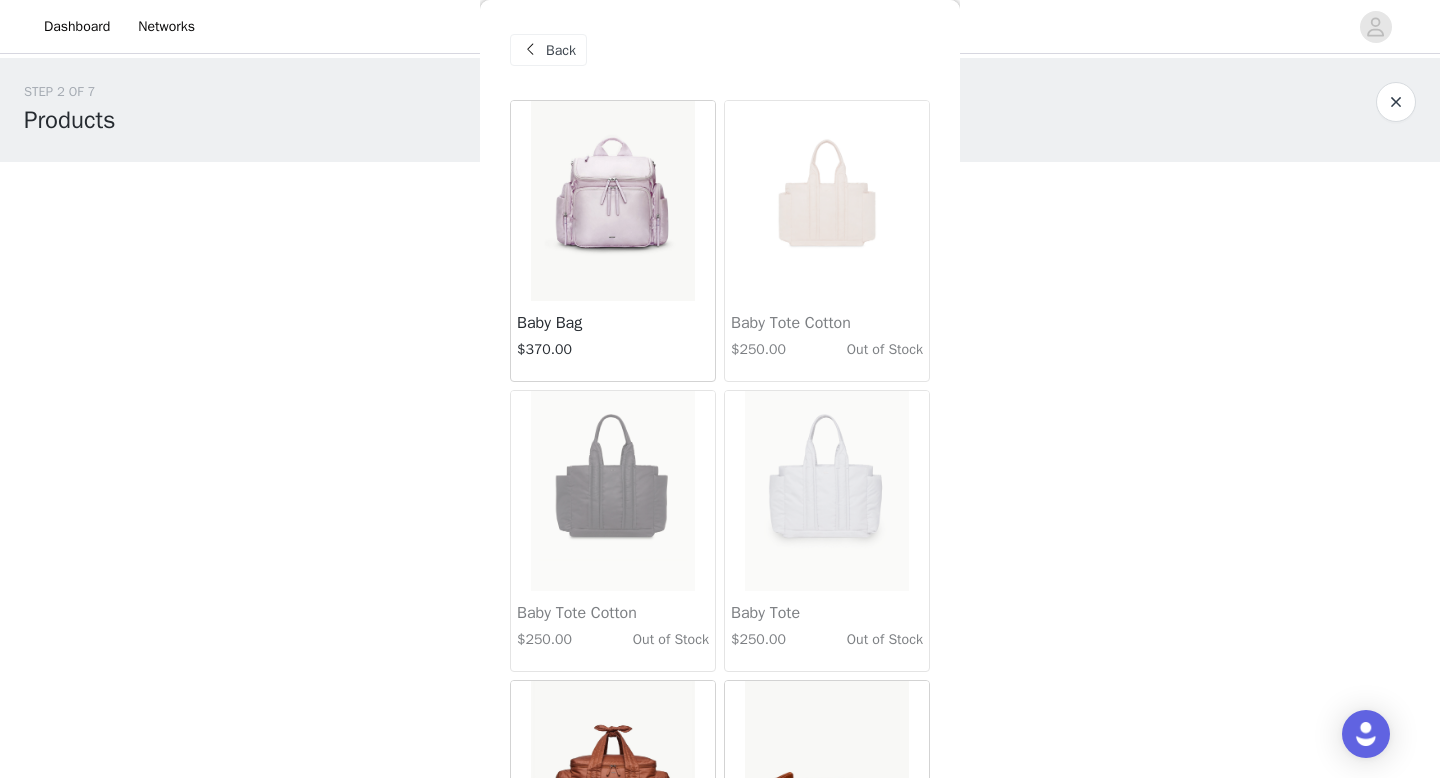 scroll, scrollTop: 474, scrollLeft: 0, axis: vertical 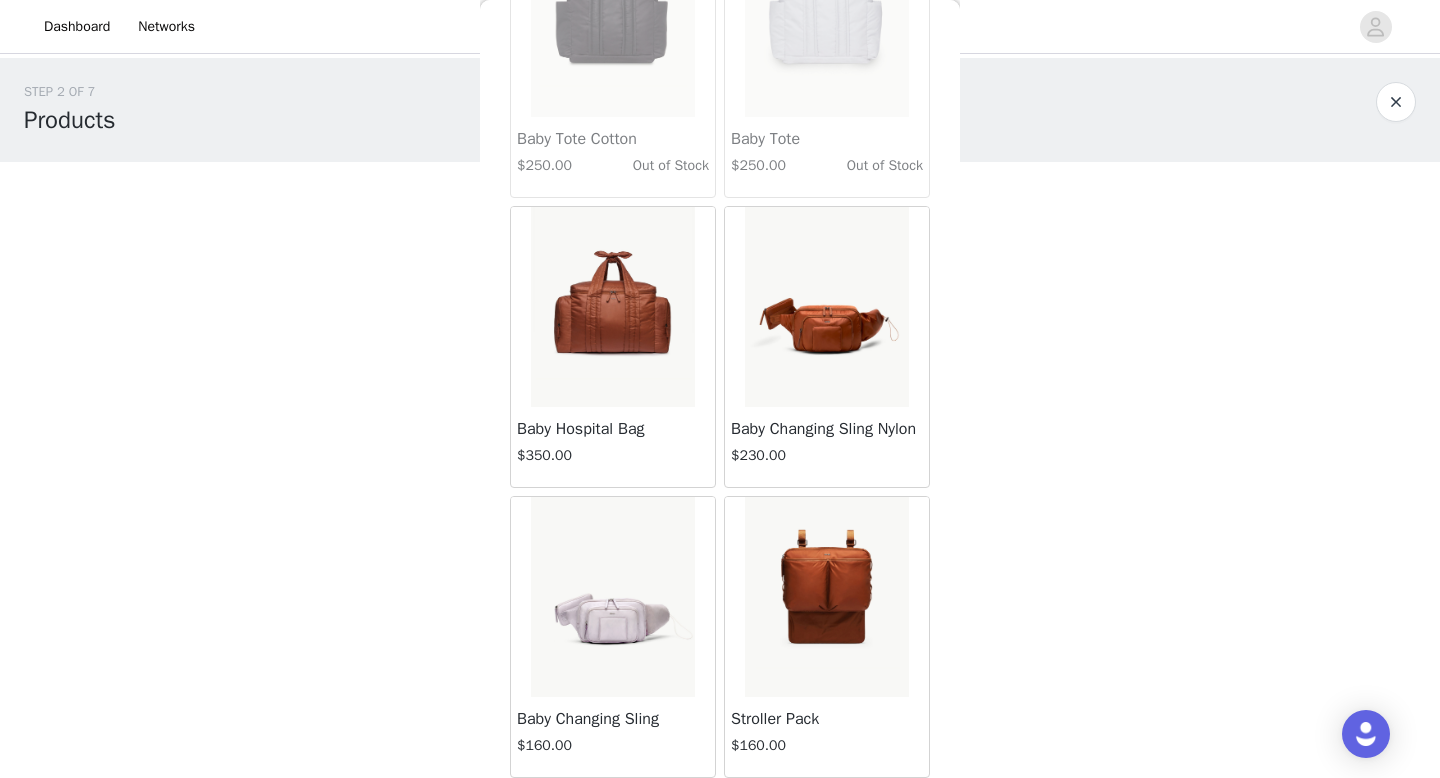 click at bounding box center (613, 307) 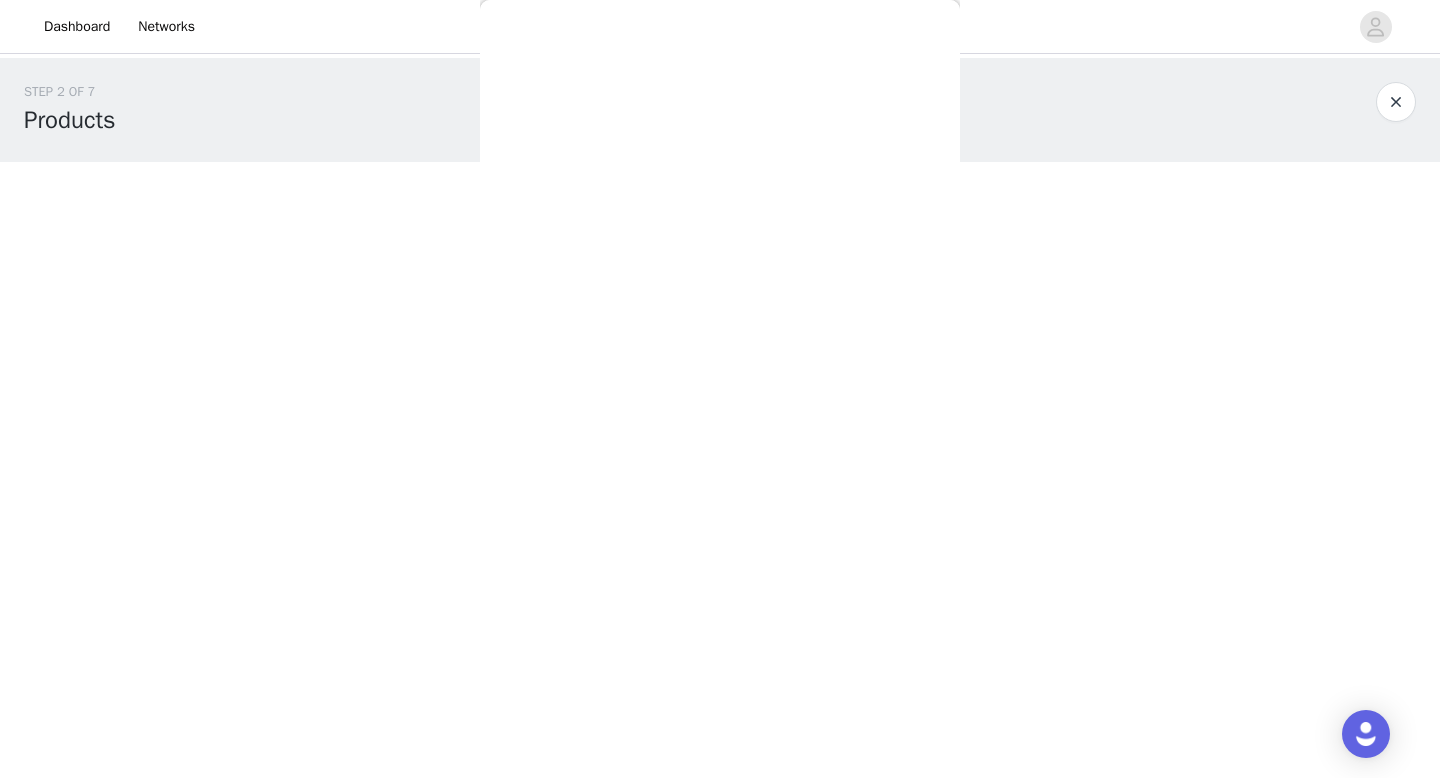 scroll, scrollTop: 216, scrollLeft: 0, axis: vertical 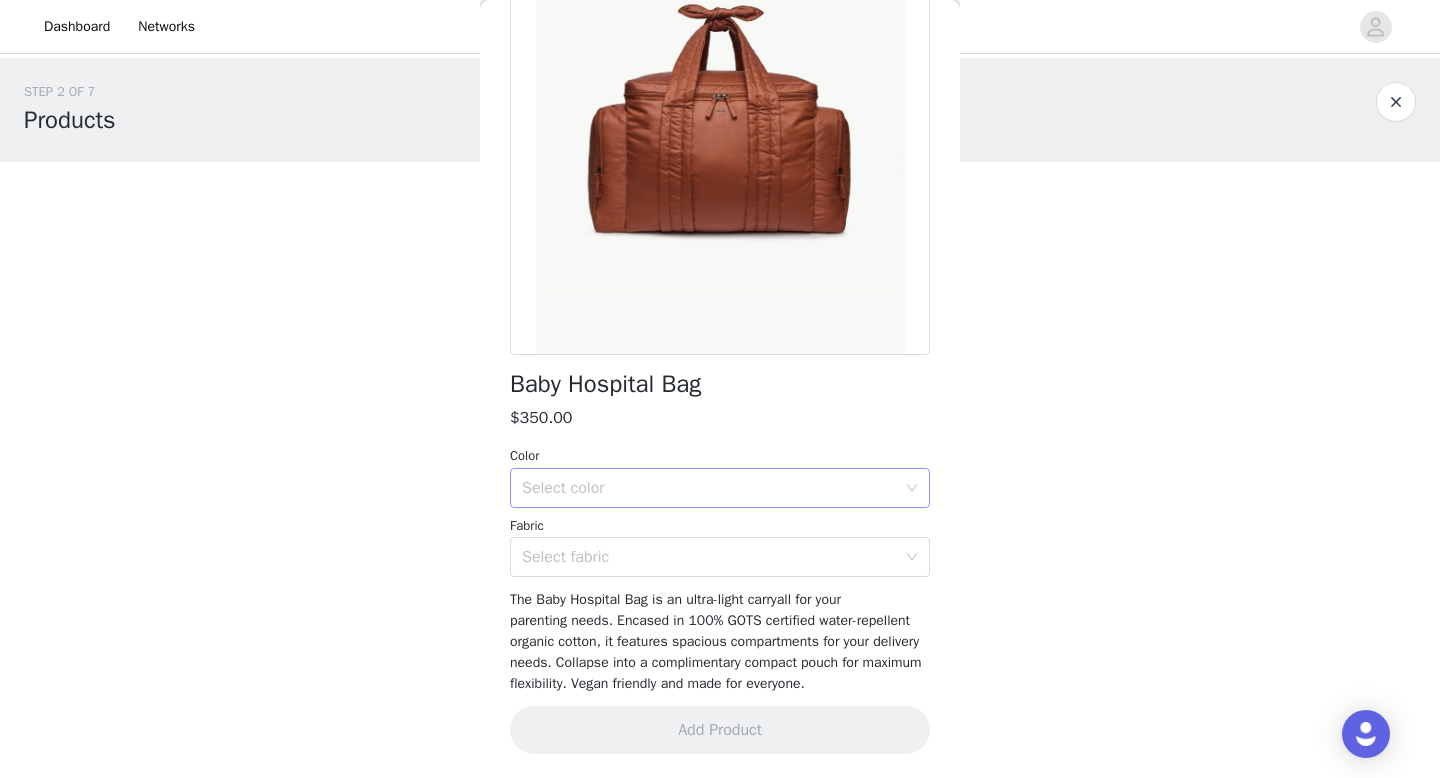 click on "Select color" at bounding box center (709, 488) 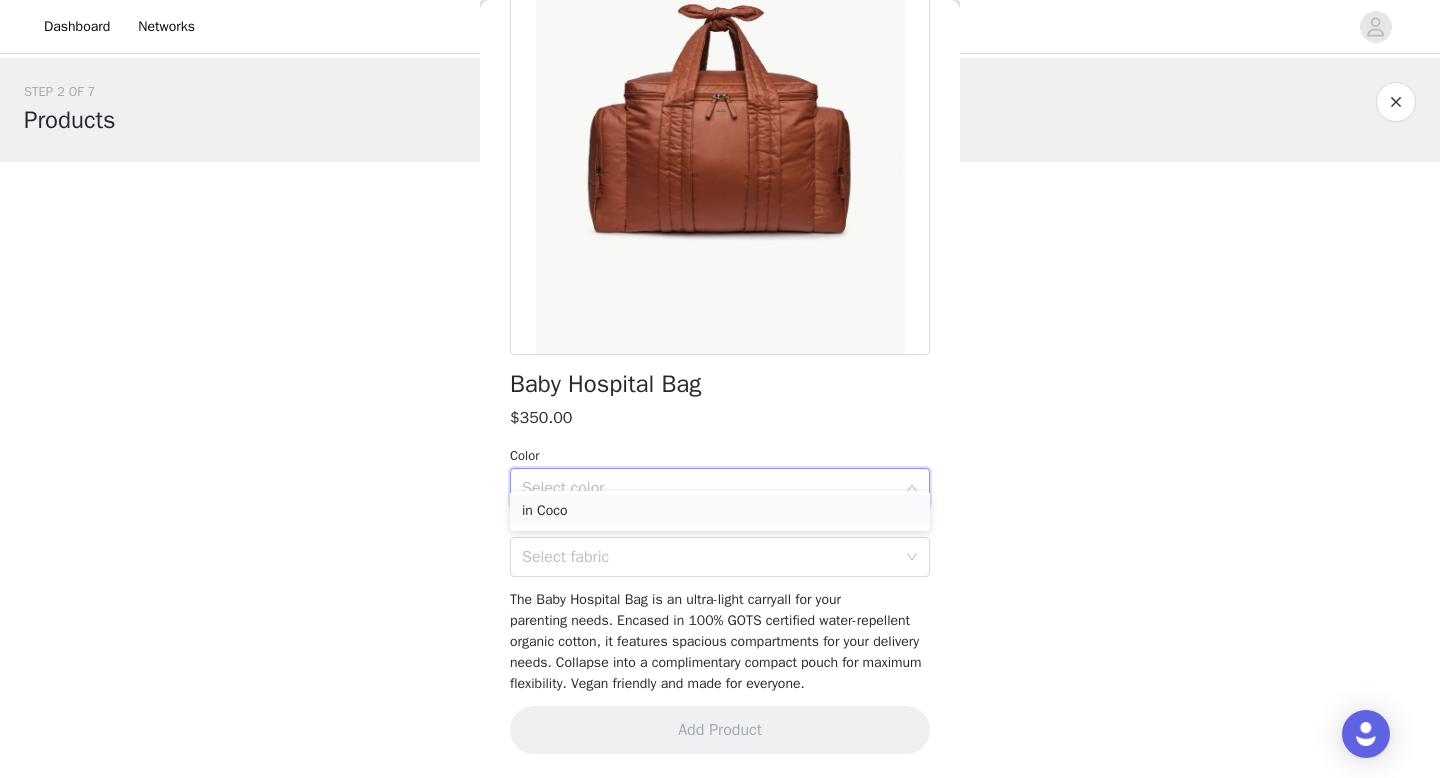 click on "in Coco" at bounding box center [720, 511] 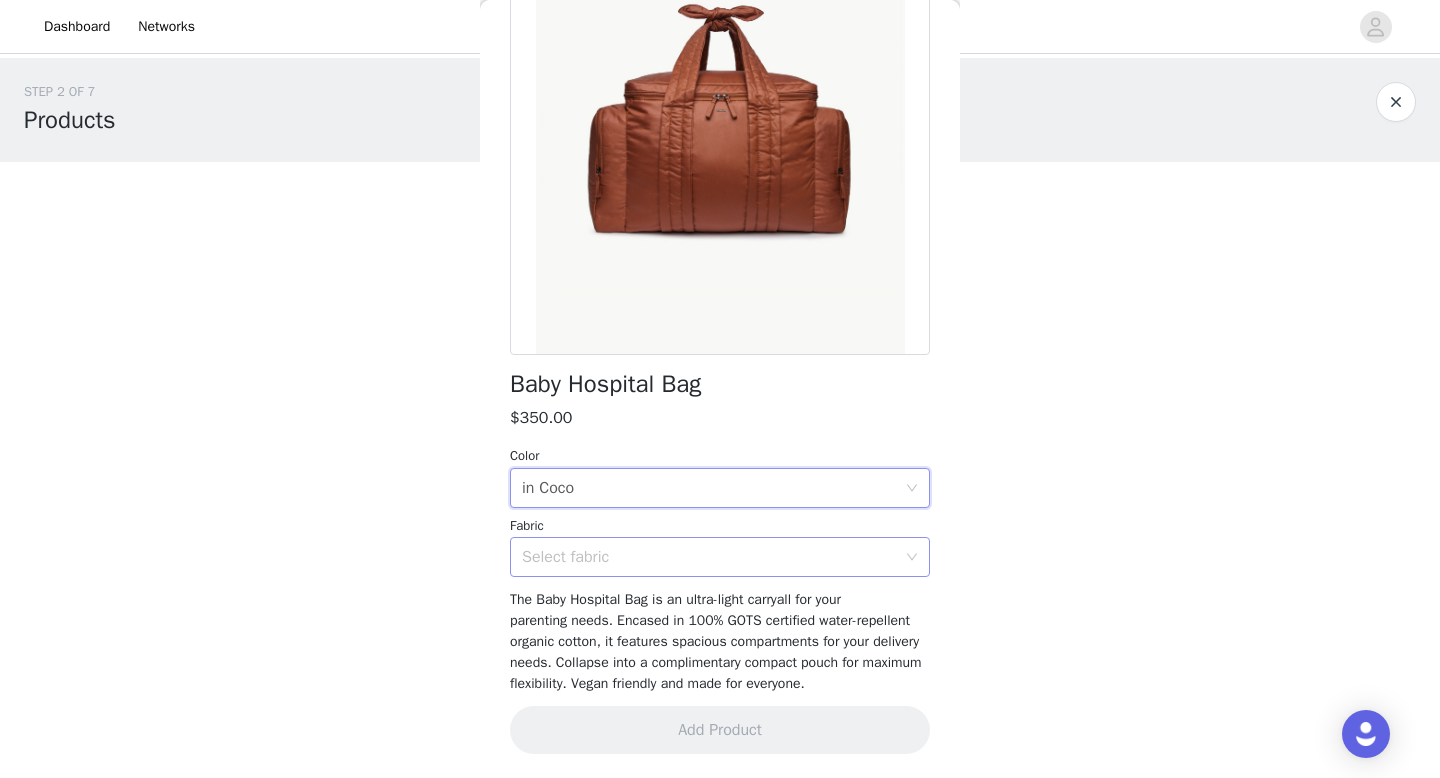 click on "Select fabric" at bounding box center [709, 557] 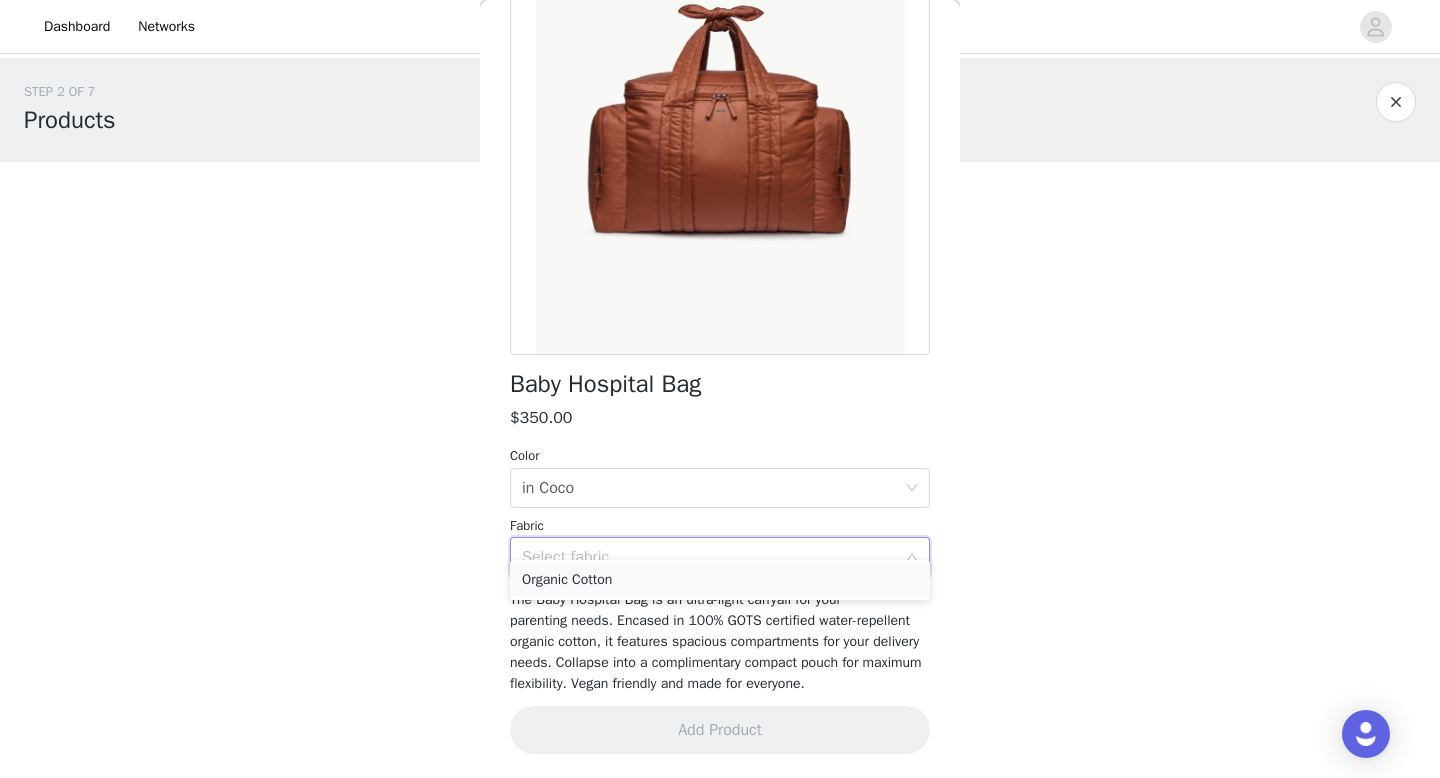 click on "Organic Cotton" at bounding box center [720, 580] 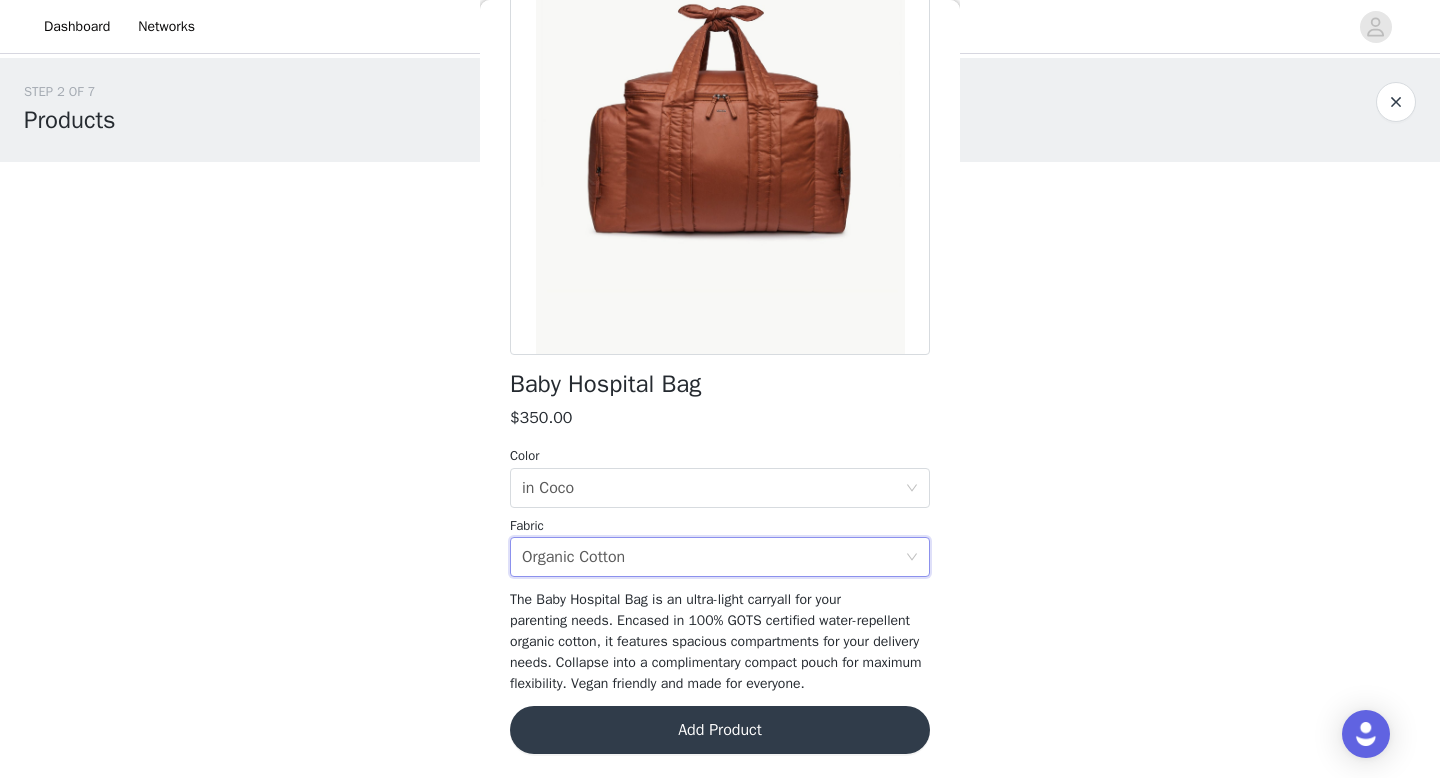 click on "Baby Hospital Bag       $350.00         Color   Select color in Coco Fabric   Select fabric Organic Cotton   The Baby Hospital Bag is an ultra-light carryall for your parenting needs. Encased in 100% GOTS certified water-repellent organic cotton, it features spacious compartments for your delivery needs. Collapse into a complimentary compact pouch for maximum flexibility. Vegan friendly and made for everyone.     Add Product" at bounding box center [720, 341] 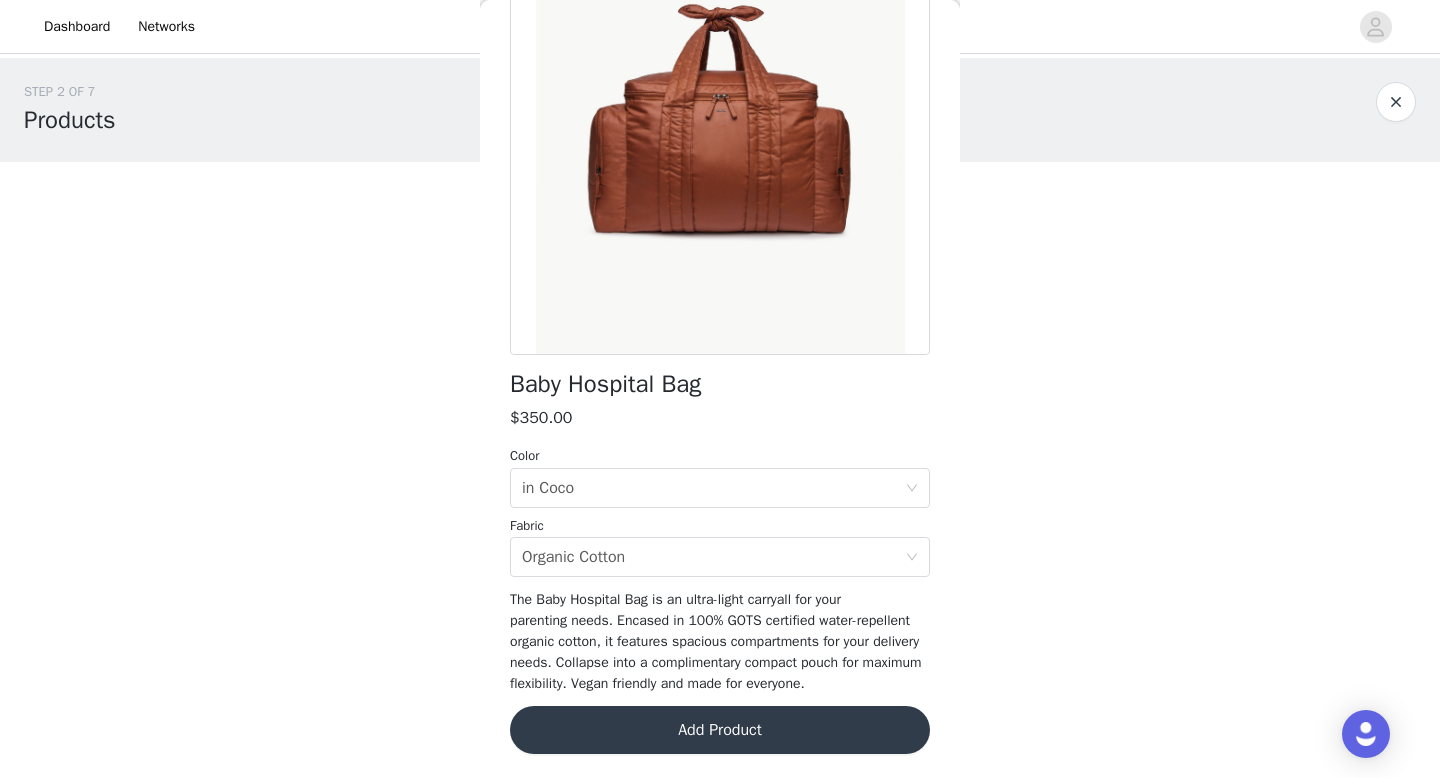 click on "Add Product" at bounding box center [720, 730] 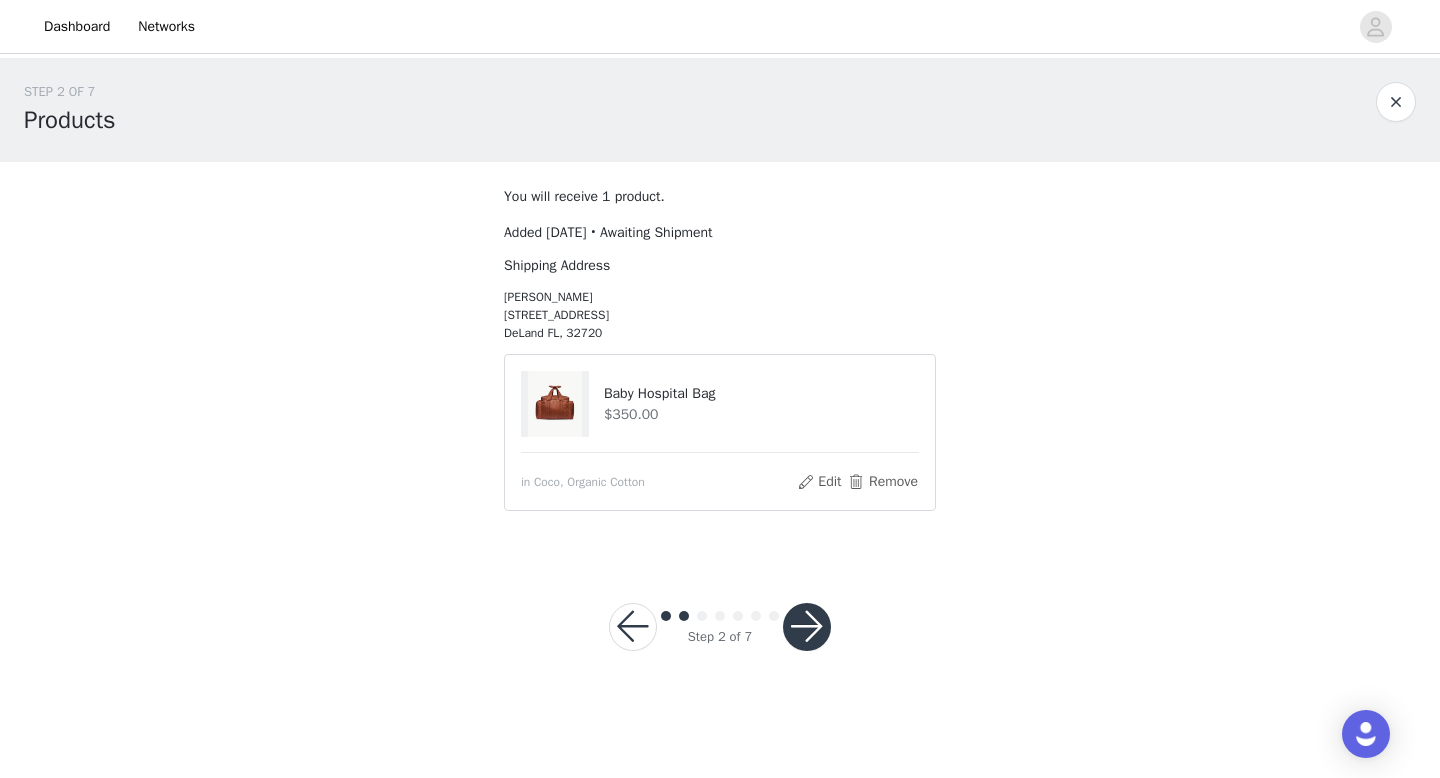 click at bounding box center [807, 627] 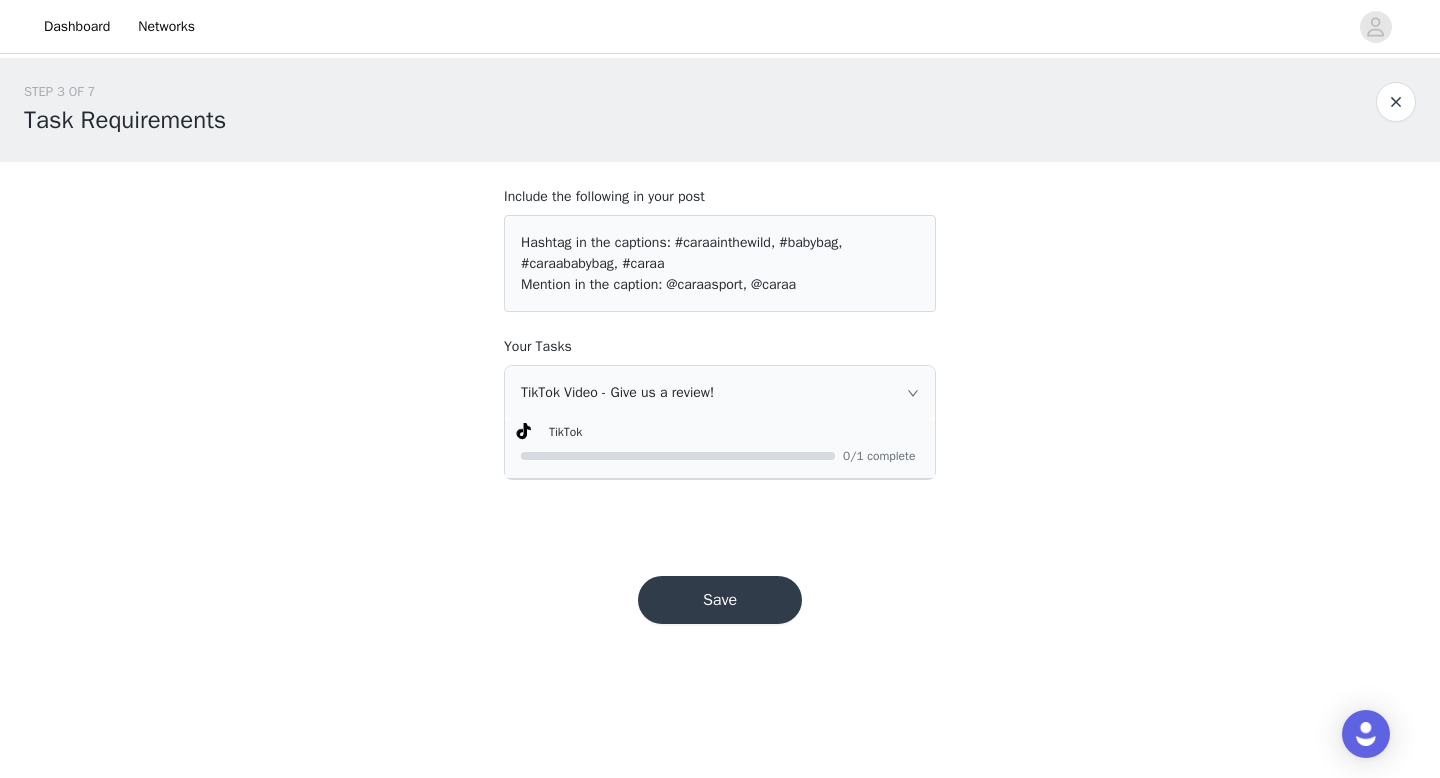 click on "Save" at bounding box center [720, 600] 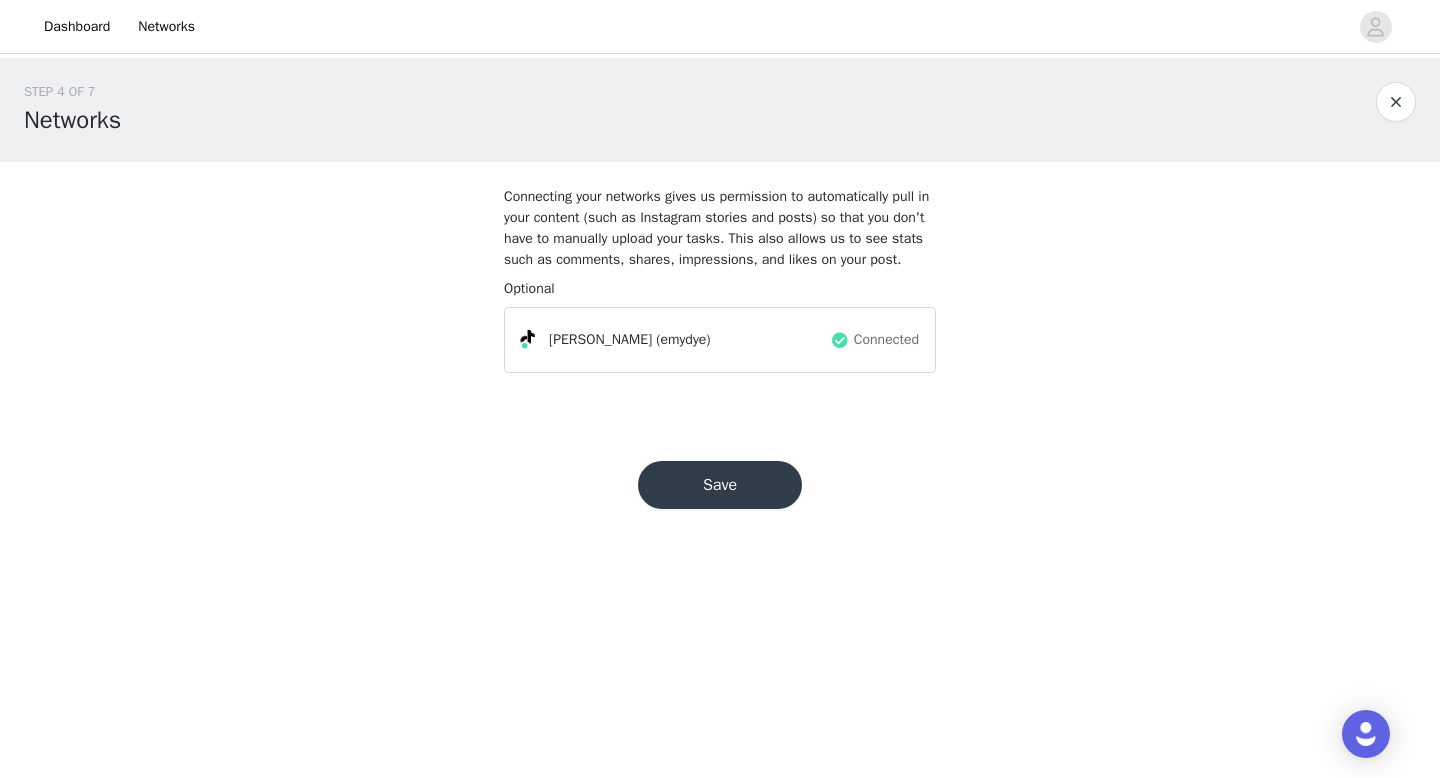 click on "Save" at bounding box center [720, 485] 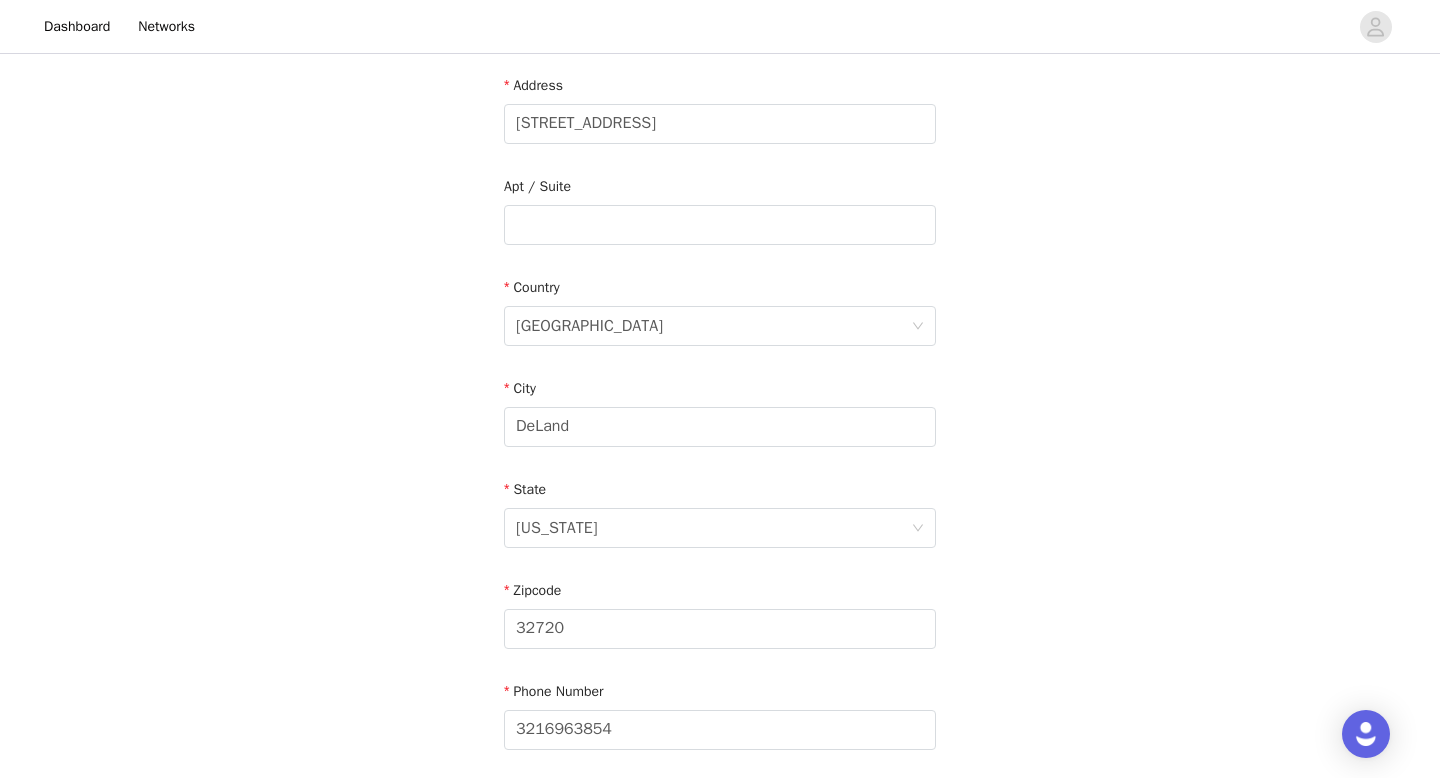 scroll, scrollTop: 585, scrollLeft: 0, axis: vertical 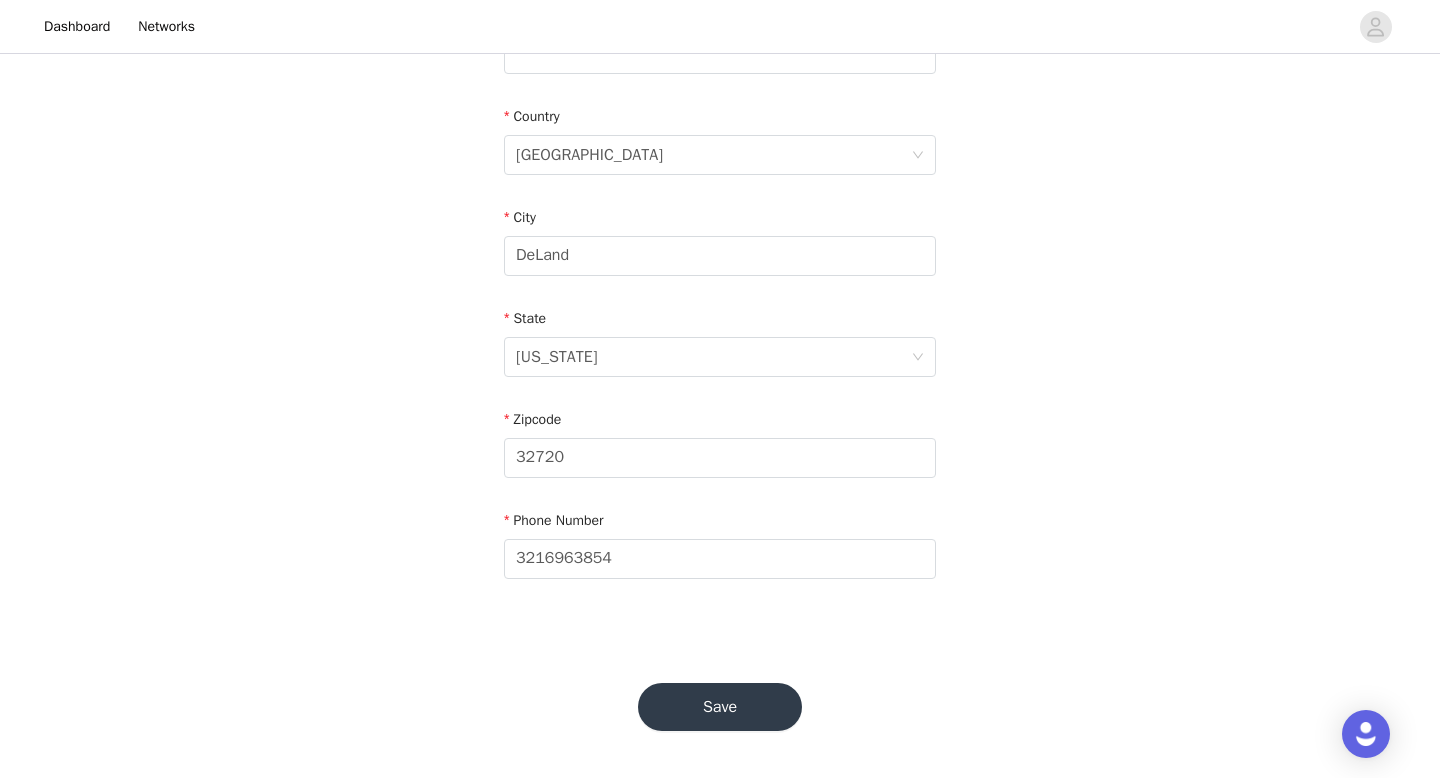 click on "Save" at bounding box center [720, 707] 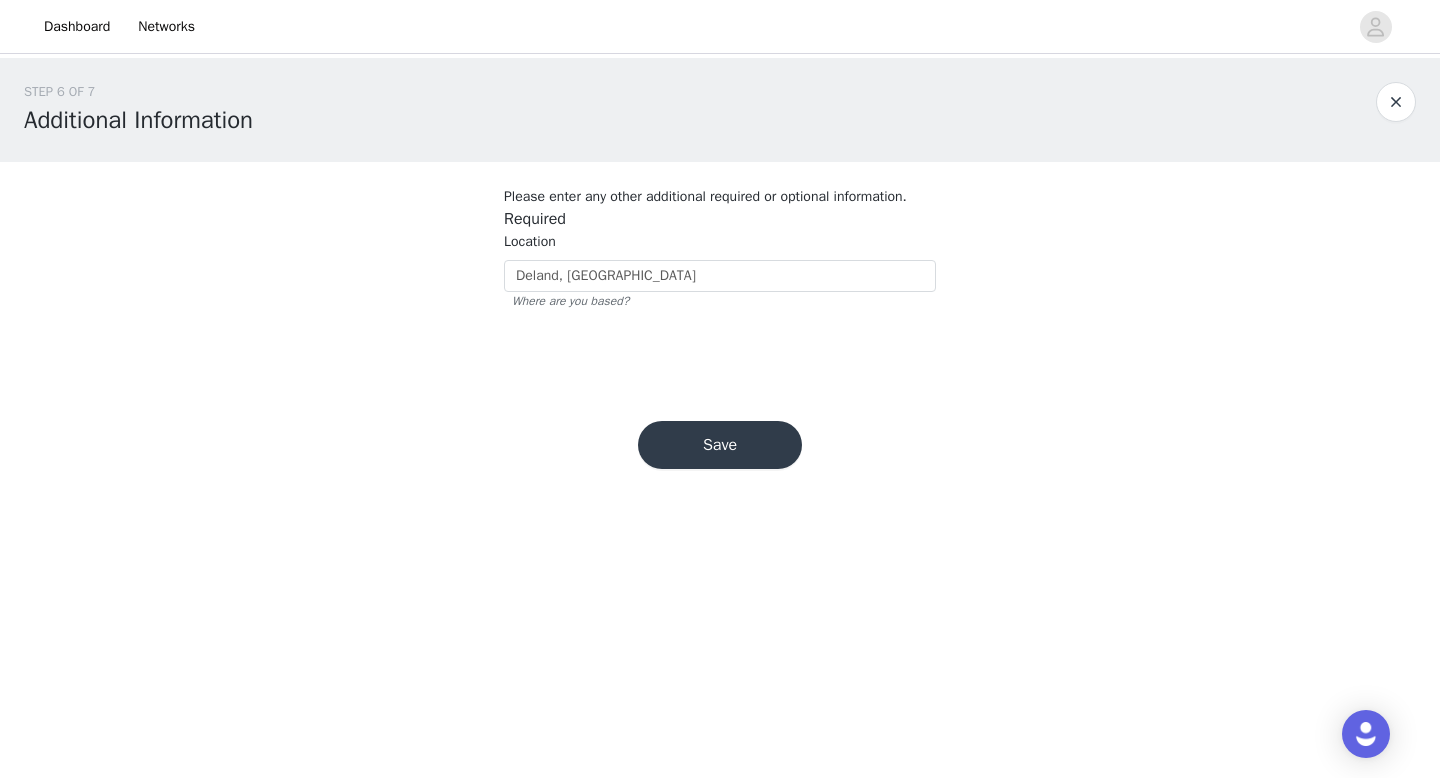 click on "Save" at bounding box center (720, 445) 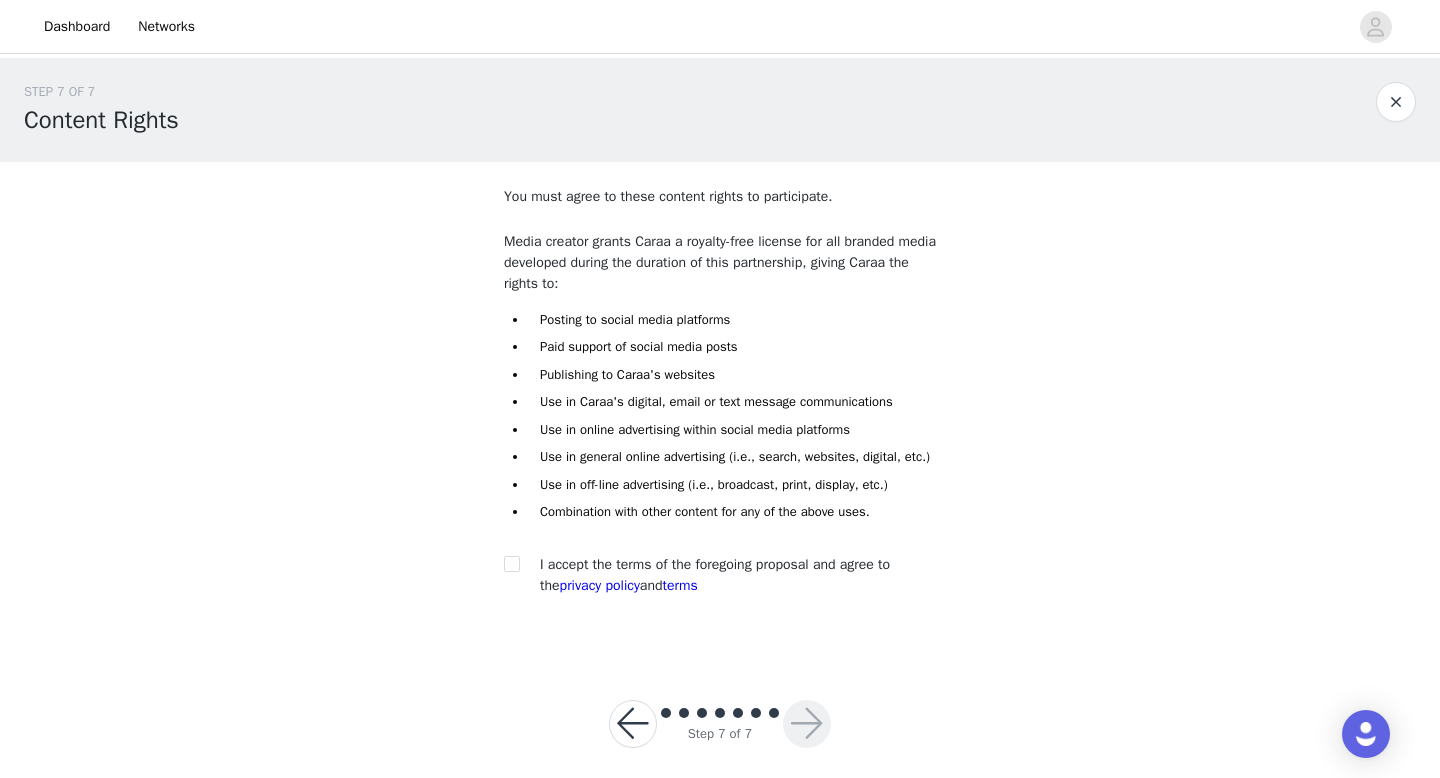 click on "You must agree to these content rights to participate.       Media creator grants Caraa a royalty-free license for all branded media developed during the duration of this partnership, giving Caraa the rights to:   Posting to social media platforms Paid support of social media posts Publishing to Caraa's websites Use in Caraa's digital, email or text message communications Use in online advertising within social media platforms Use in general online advertising (i.e., search, websites, digital, etc.) Use in off-line advertising (i.e., broadcast, print, display, etc.) Combination with other content for any of the above uses.
I accept the terms of the foregoing proposal and agree to the
privacy policy
and
terms" at bounding box center (720, 407) 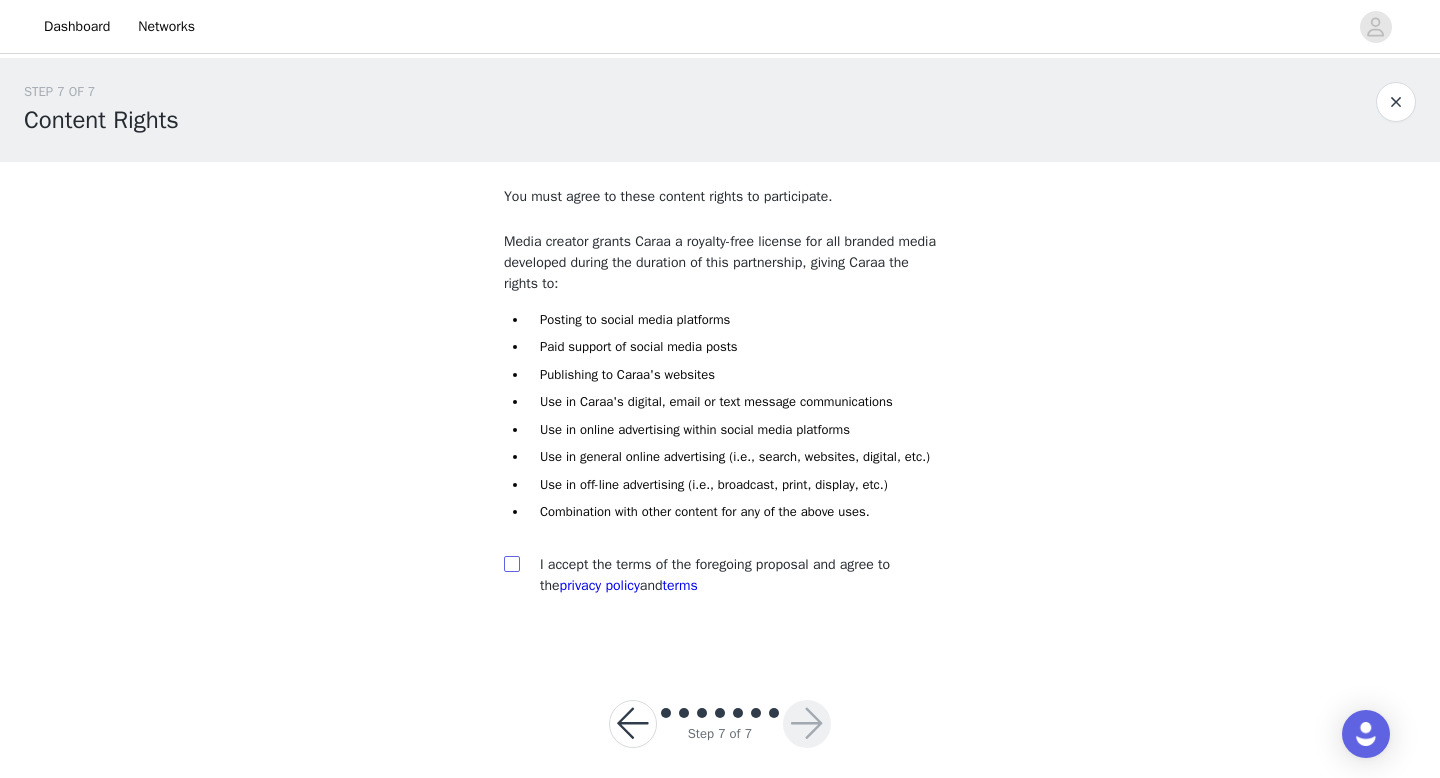 click at bounding box center [511, 563] 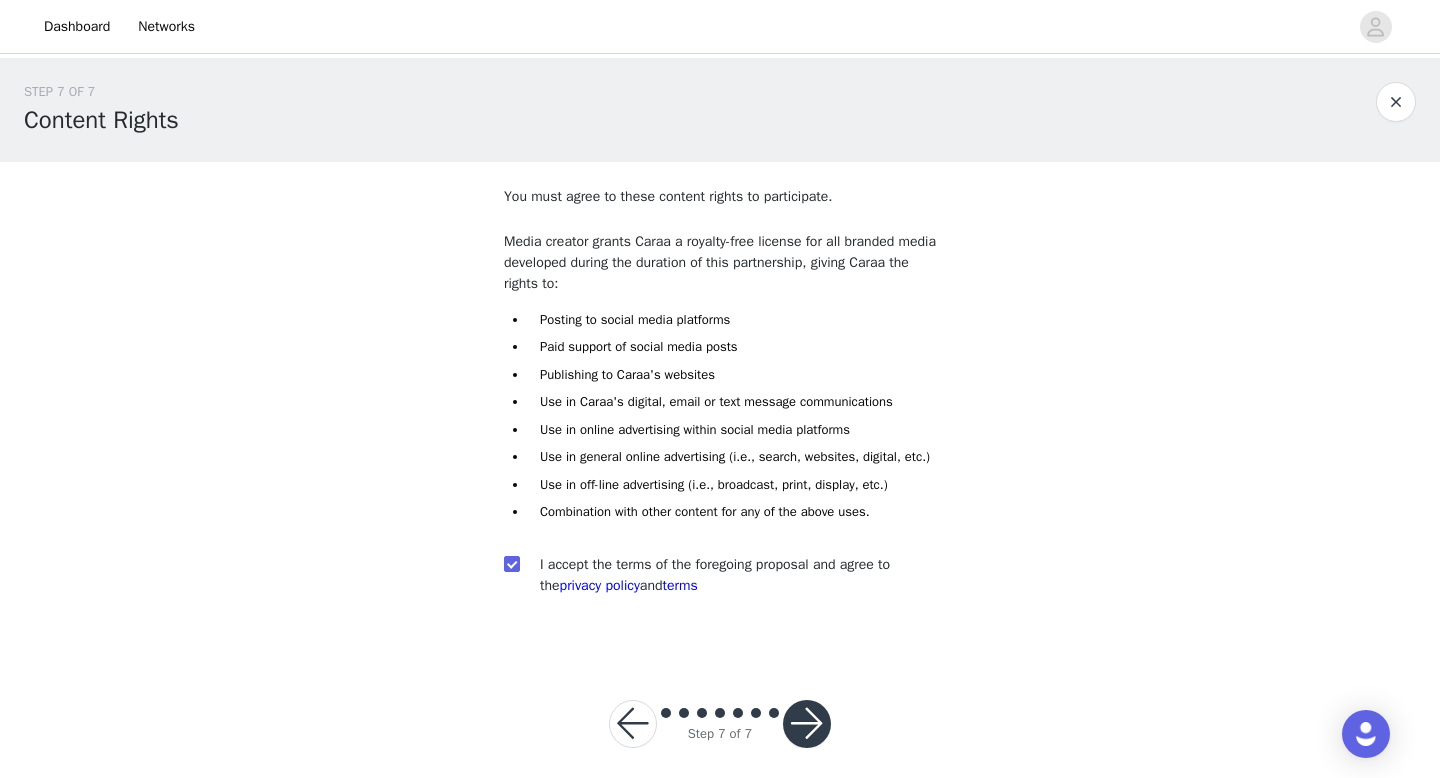 click at bounding box center (807, 724) 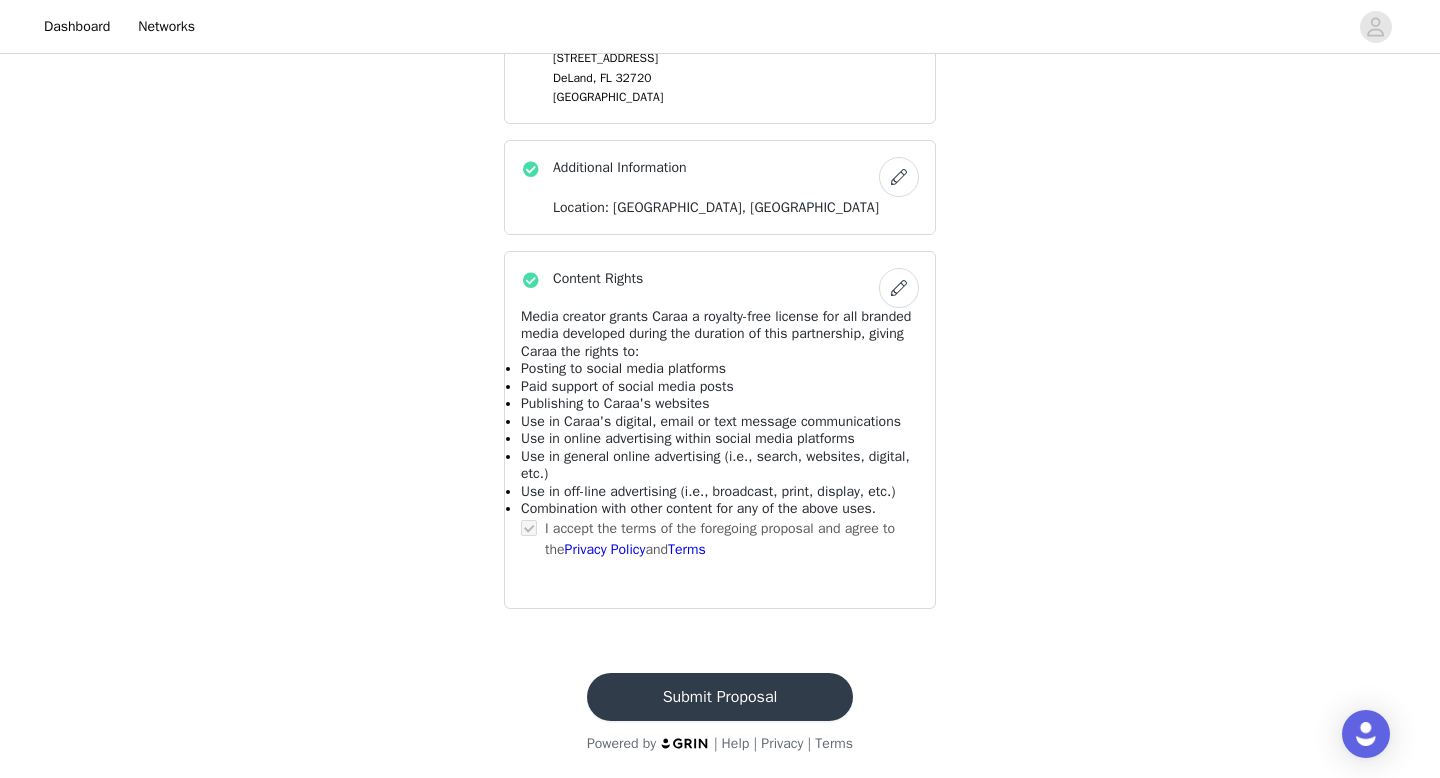 click on "Submit Proposal" at bounding box center (720, 697) 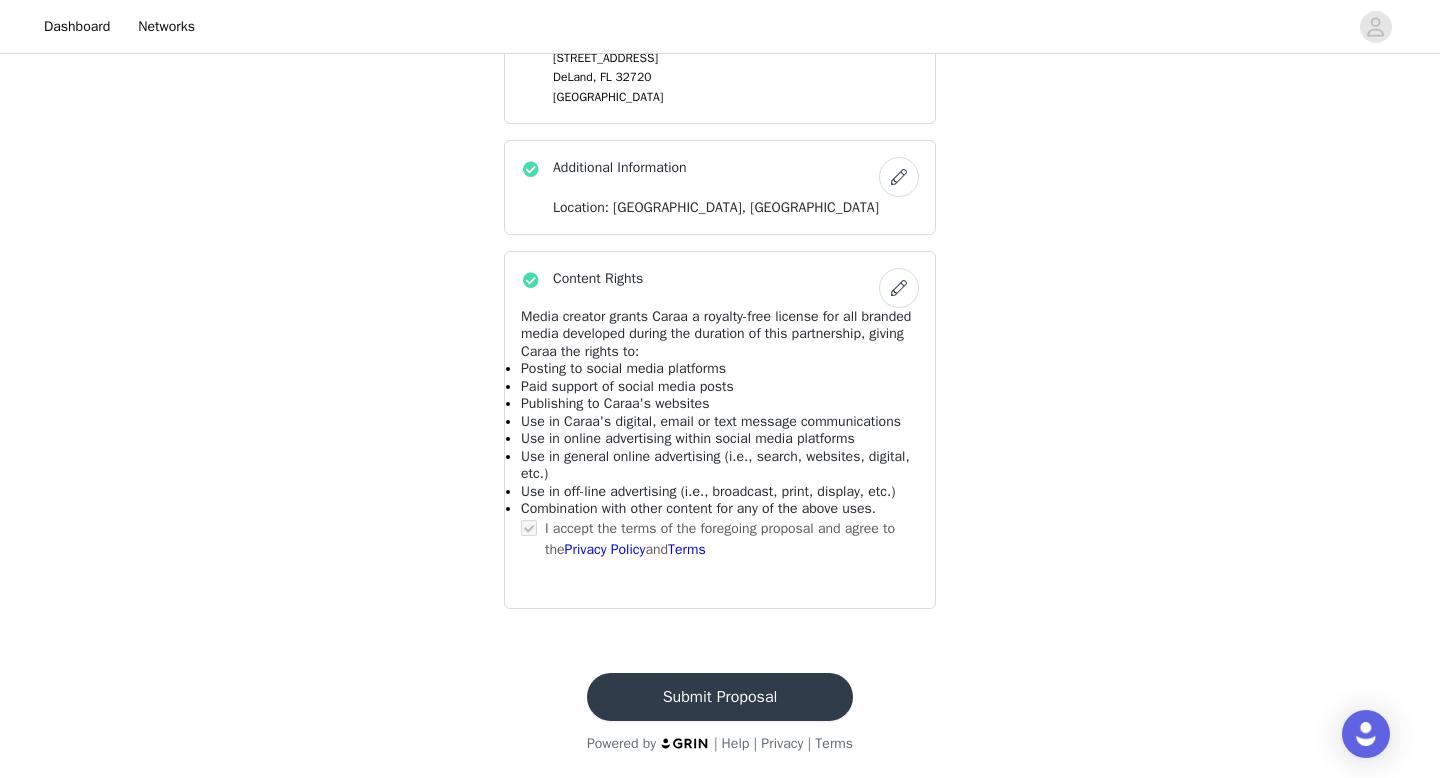 scroll, scrollTop: 0, scrollLeft: 0, axis: both 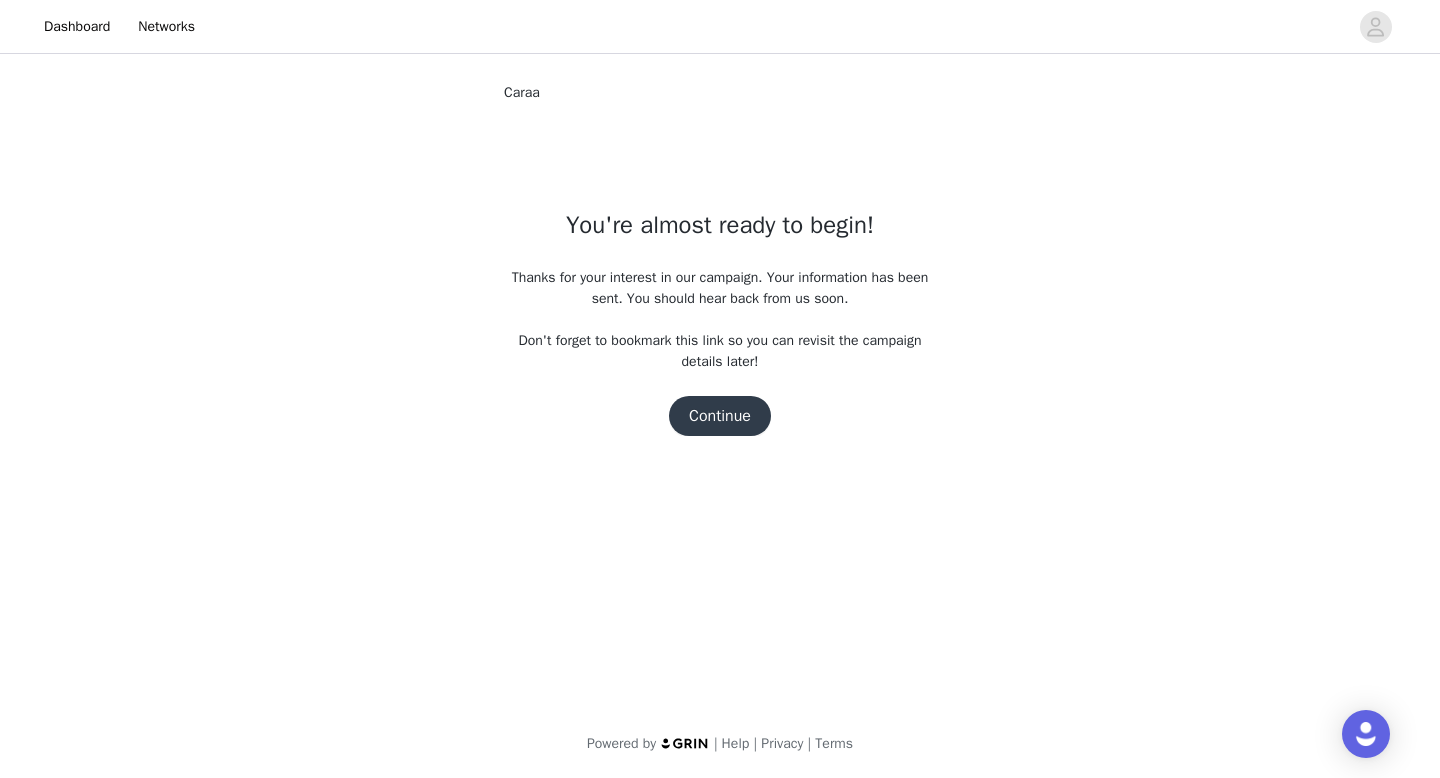 click on "Continue" at bounding box center [720, 416] 